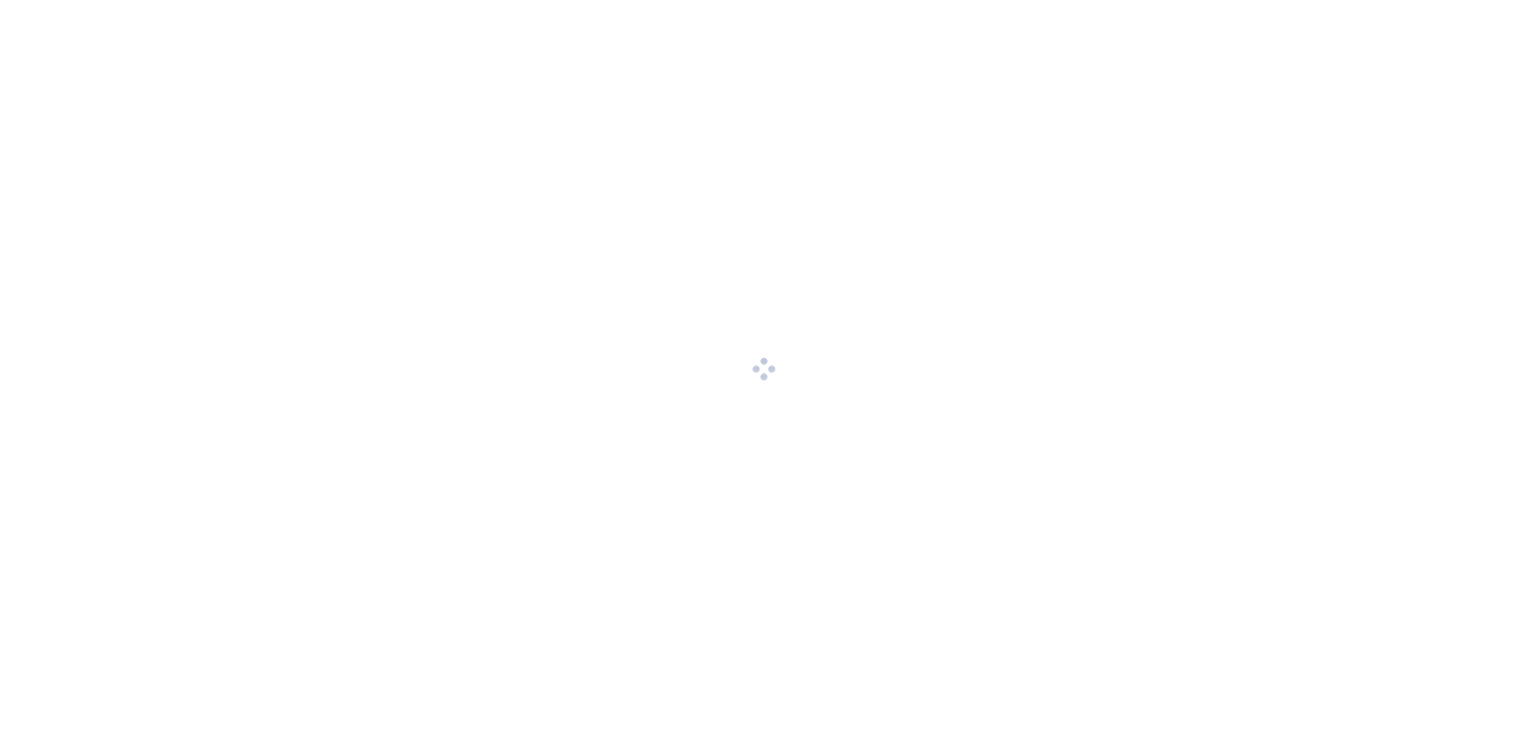 scroll, scrollTop: 0, scrollLeft: 0, axis: both 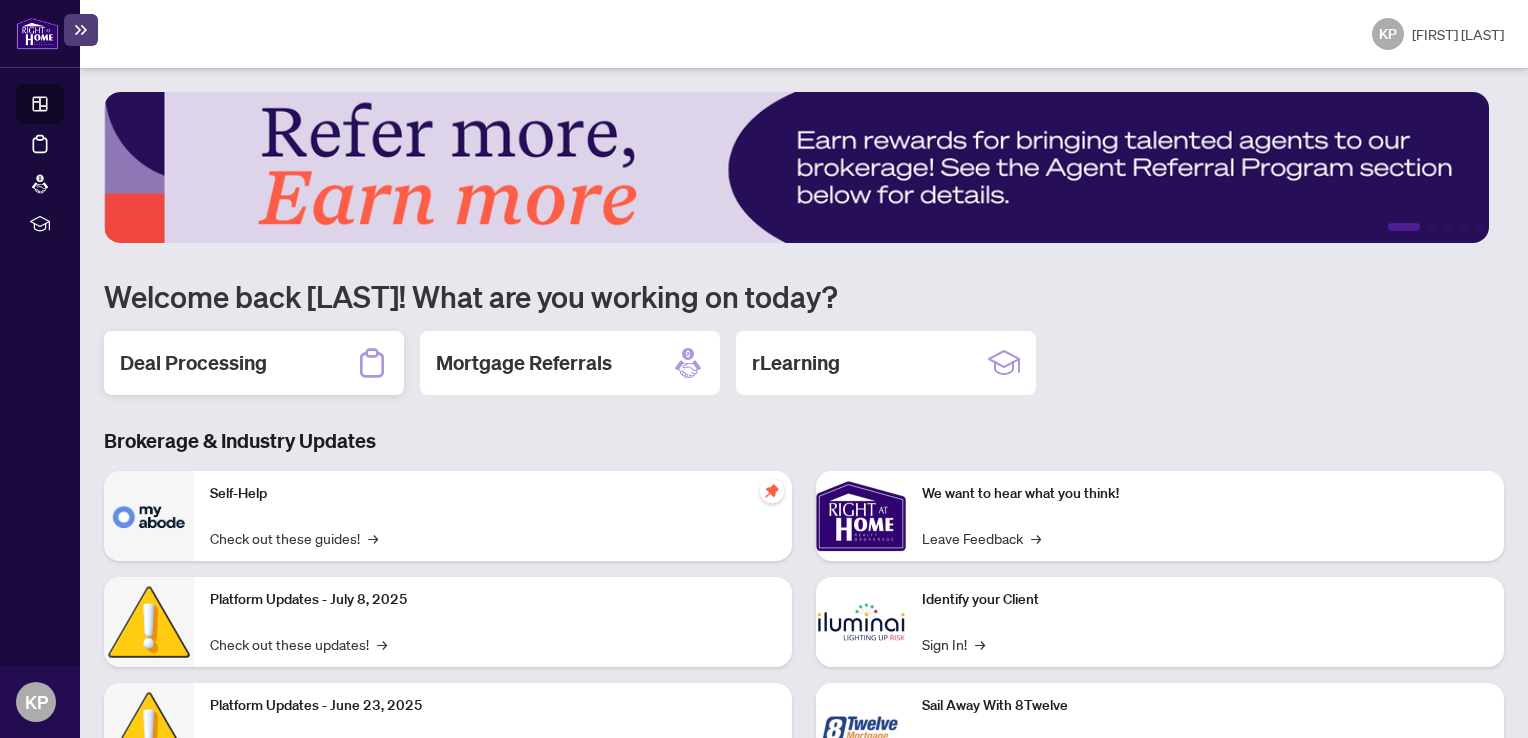 click on "Deal Processing" at bounding box center [193, 363] 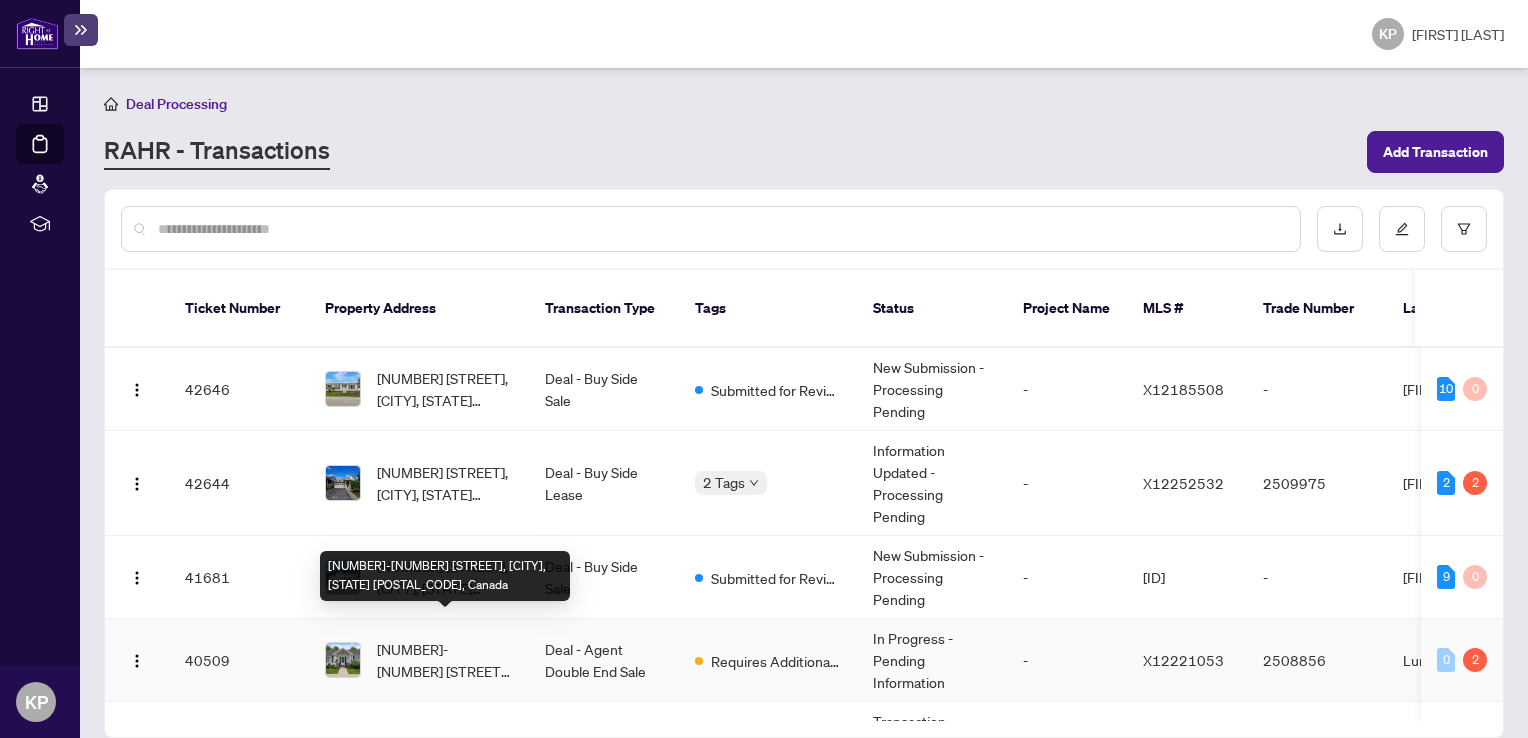 click on "[NUMBER]-[NUMBER] [STREET], [CITY], [STATE] [POSTAL_CODE], Canada" at bounding box center (445, 660) 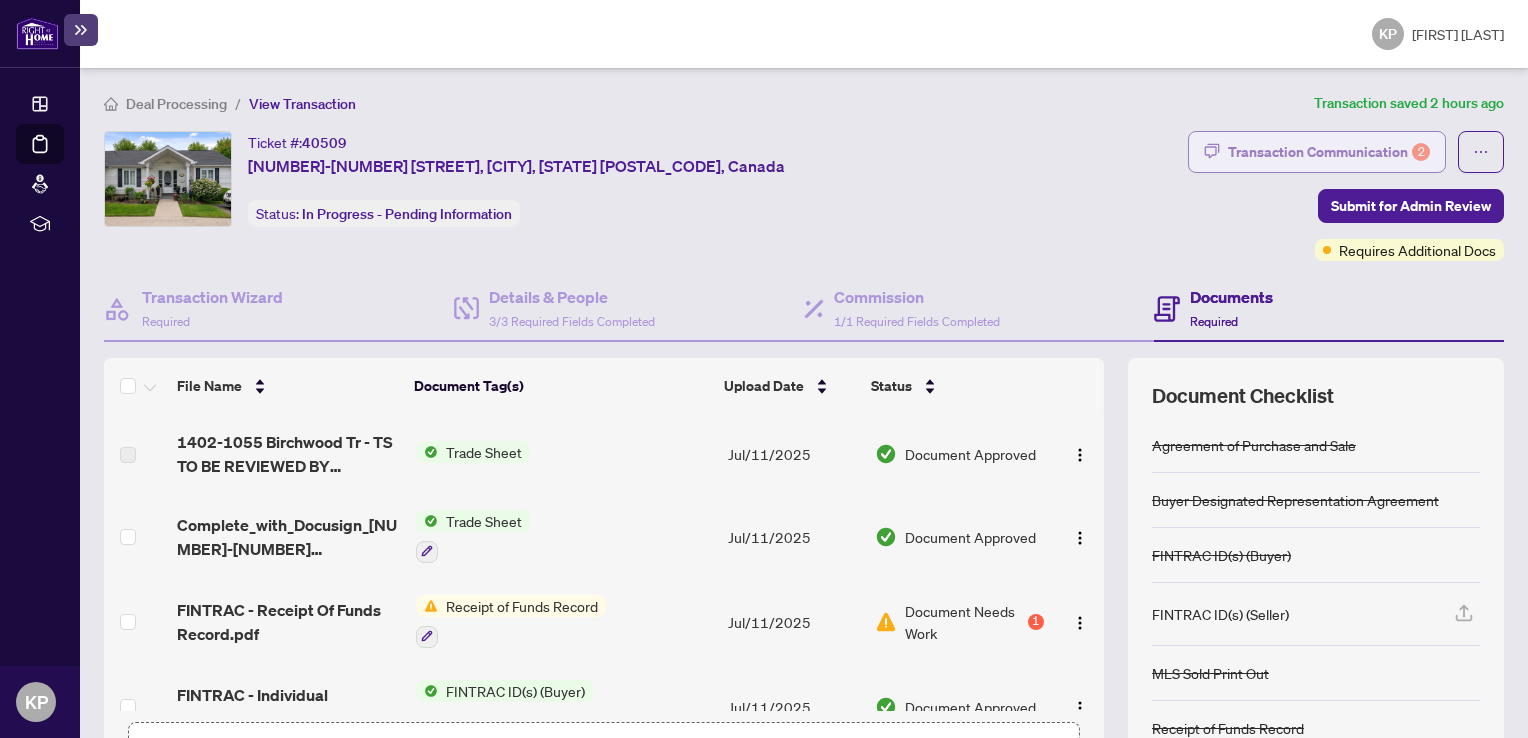 click on "Transaction Communication 2" at bounding box center [1329, 152] 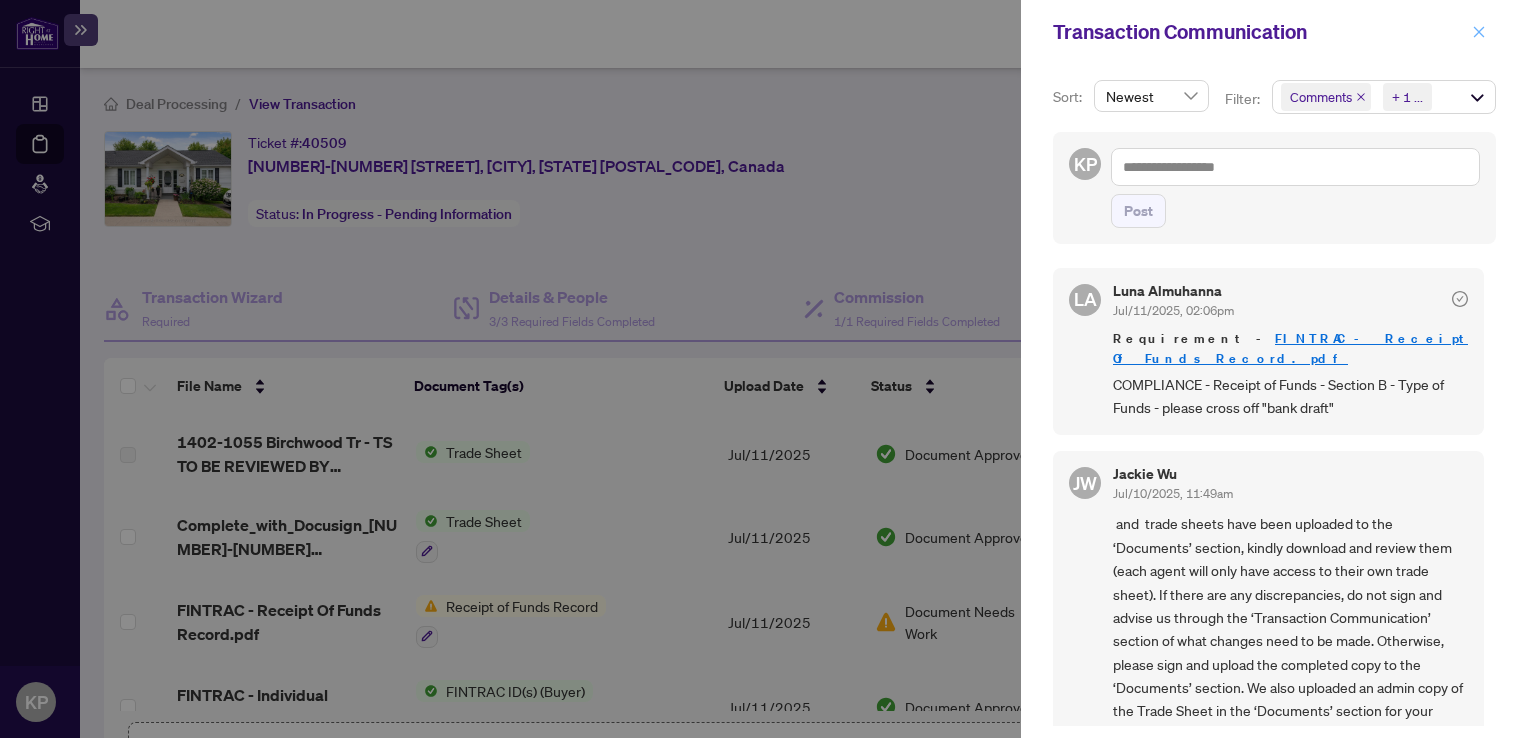click 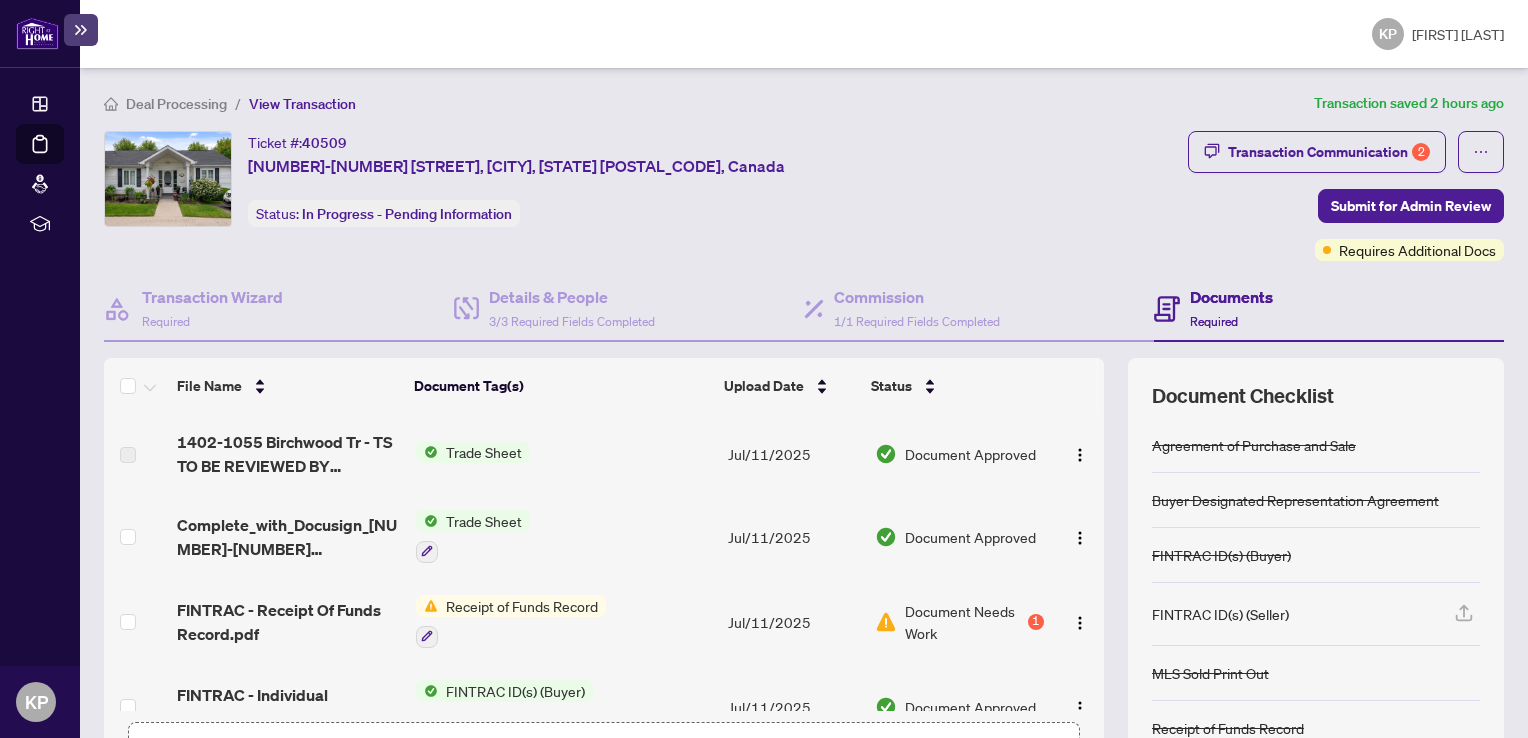 click on "Receipt of Funds Record" at bounding box center [511, 621] 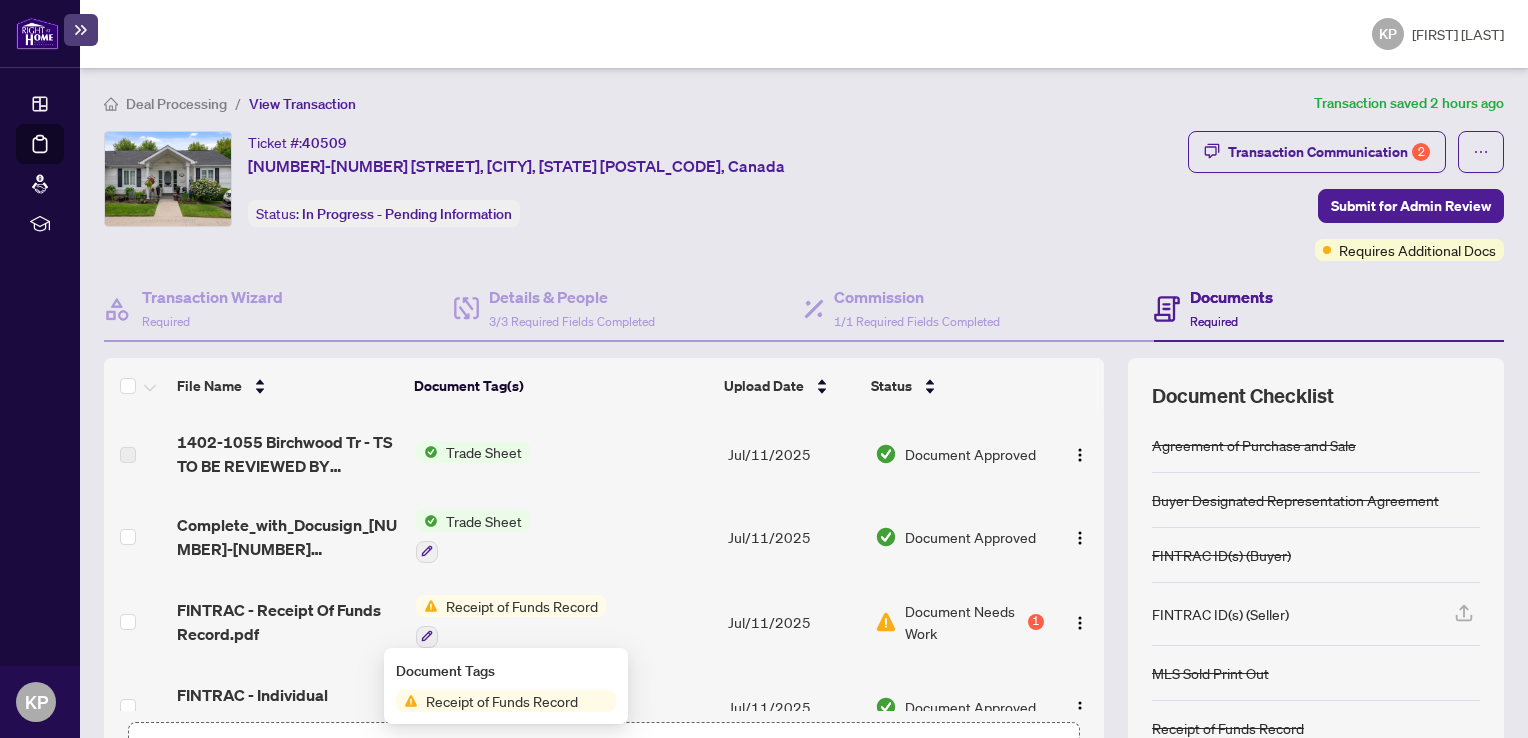 click on "FINTRAC - Receipt Of Funds Record.pdf" at bounding box center [288, 622] 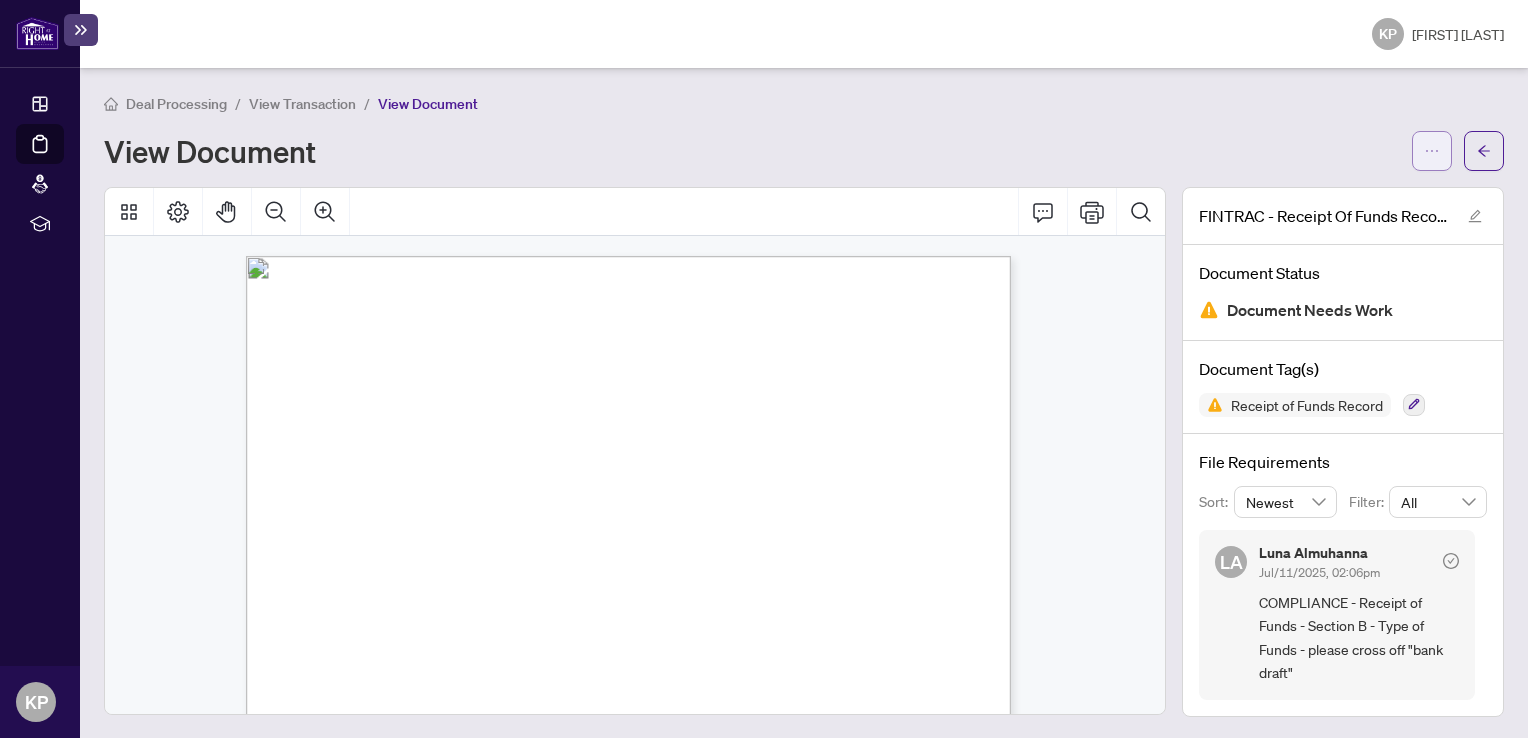 click 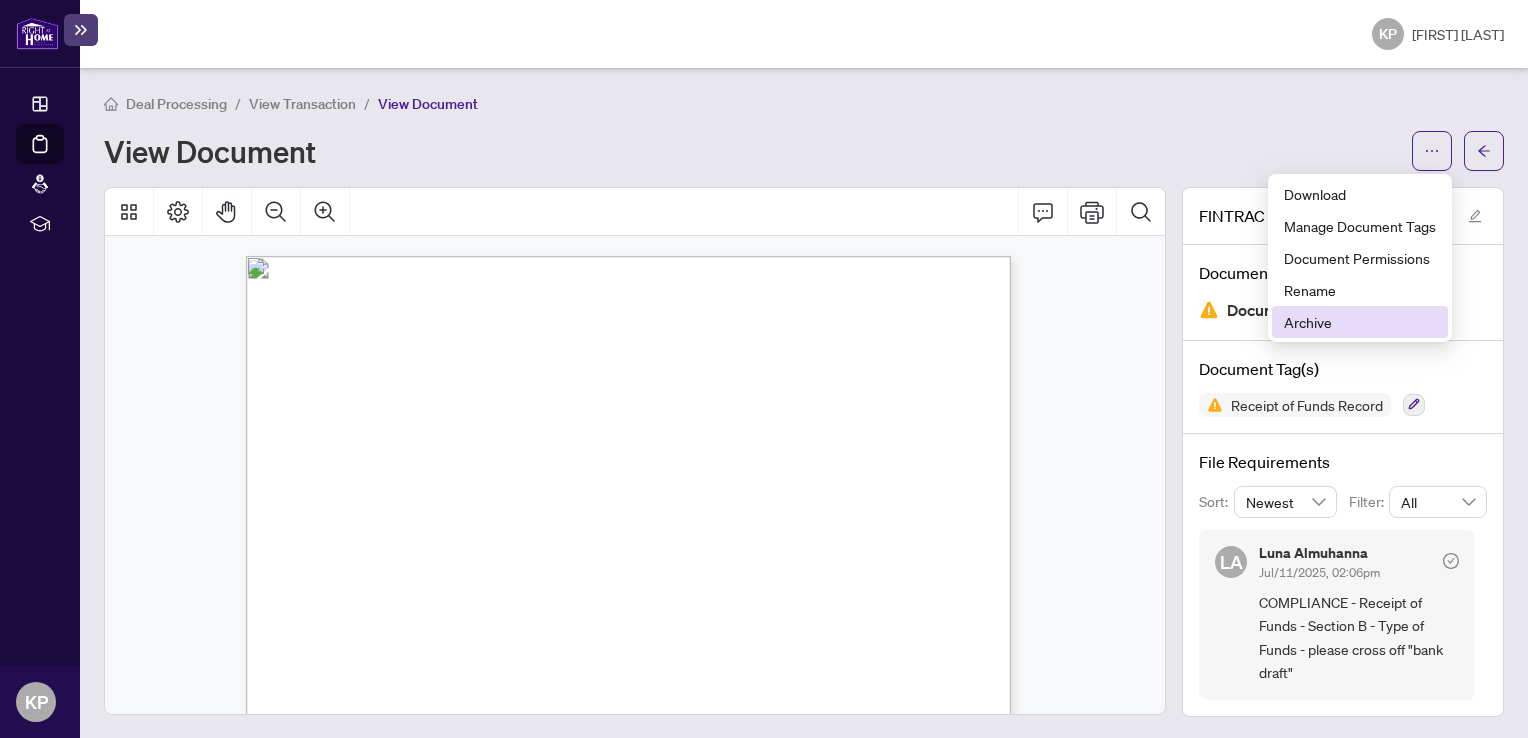 click on "Archive" at bounding box center (1360, 322) 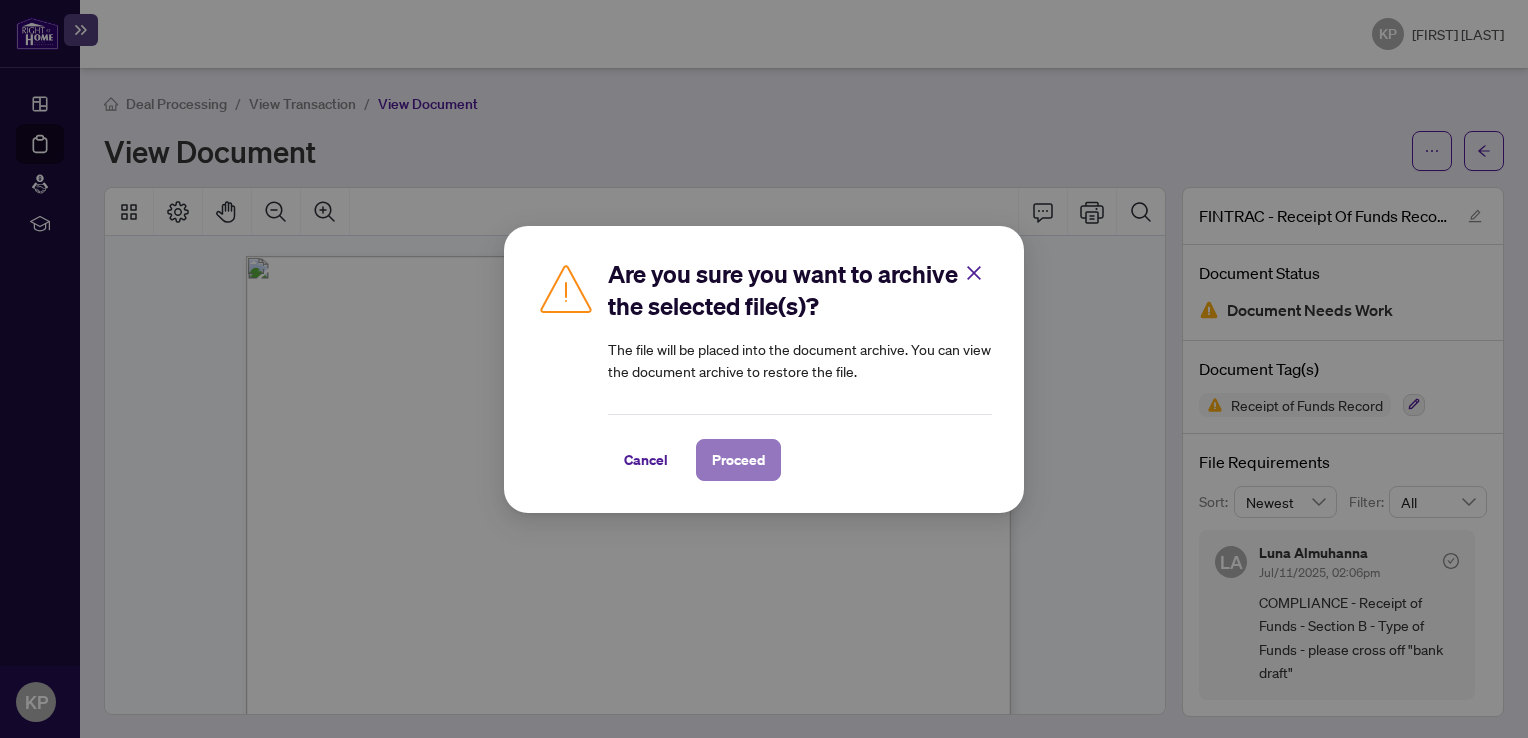 click on "Proceed" at bounding box center [738, 460] 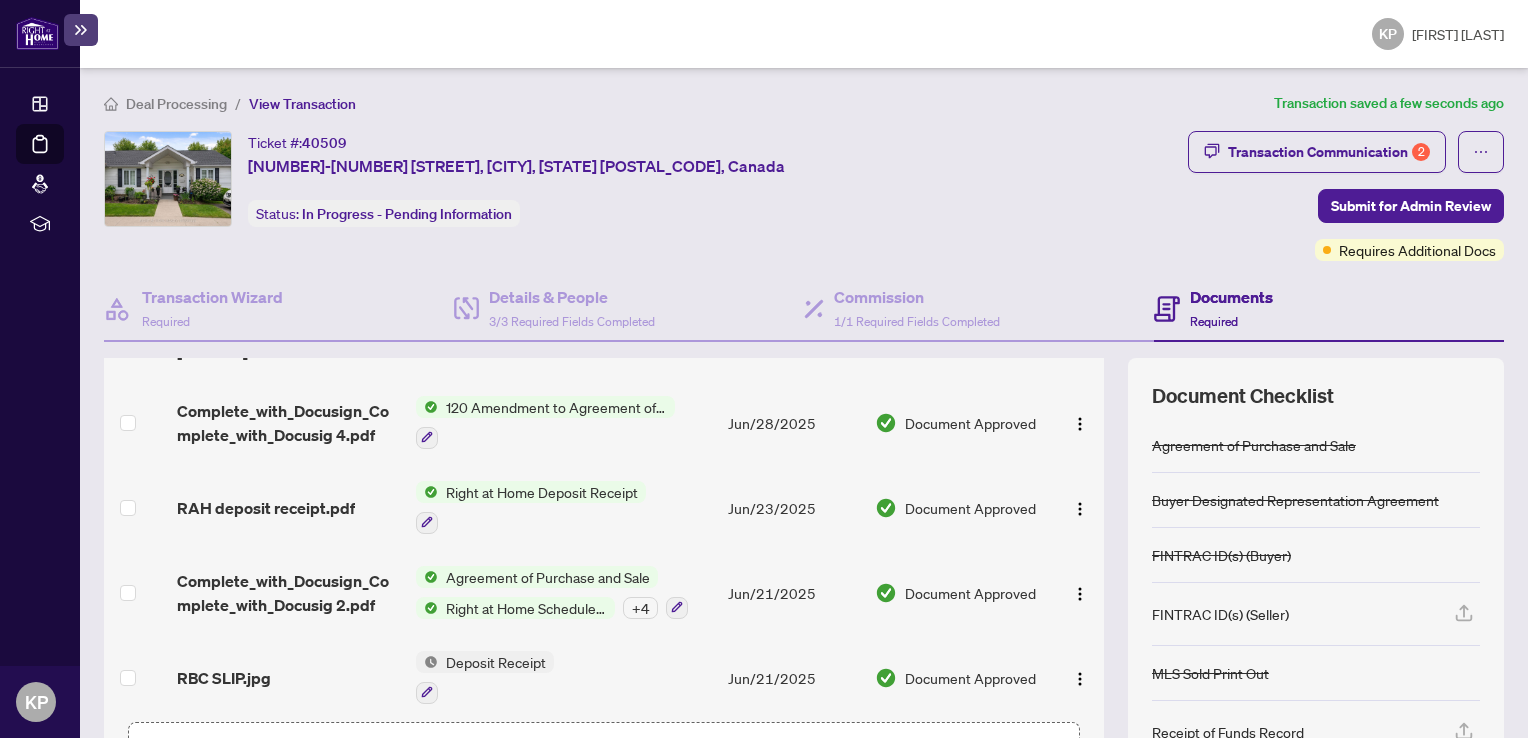 scroll, scrollTop: 712, scrollLeft: 0, axis: vertical 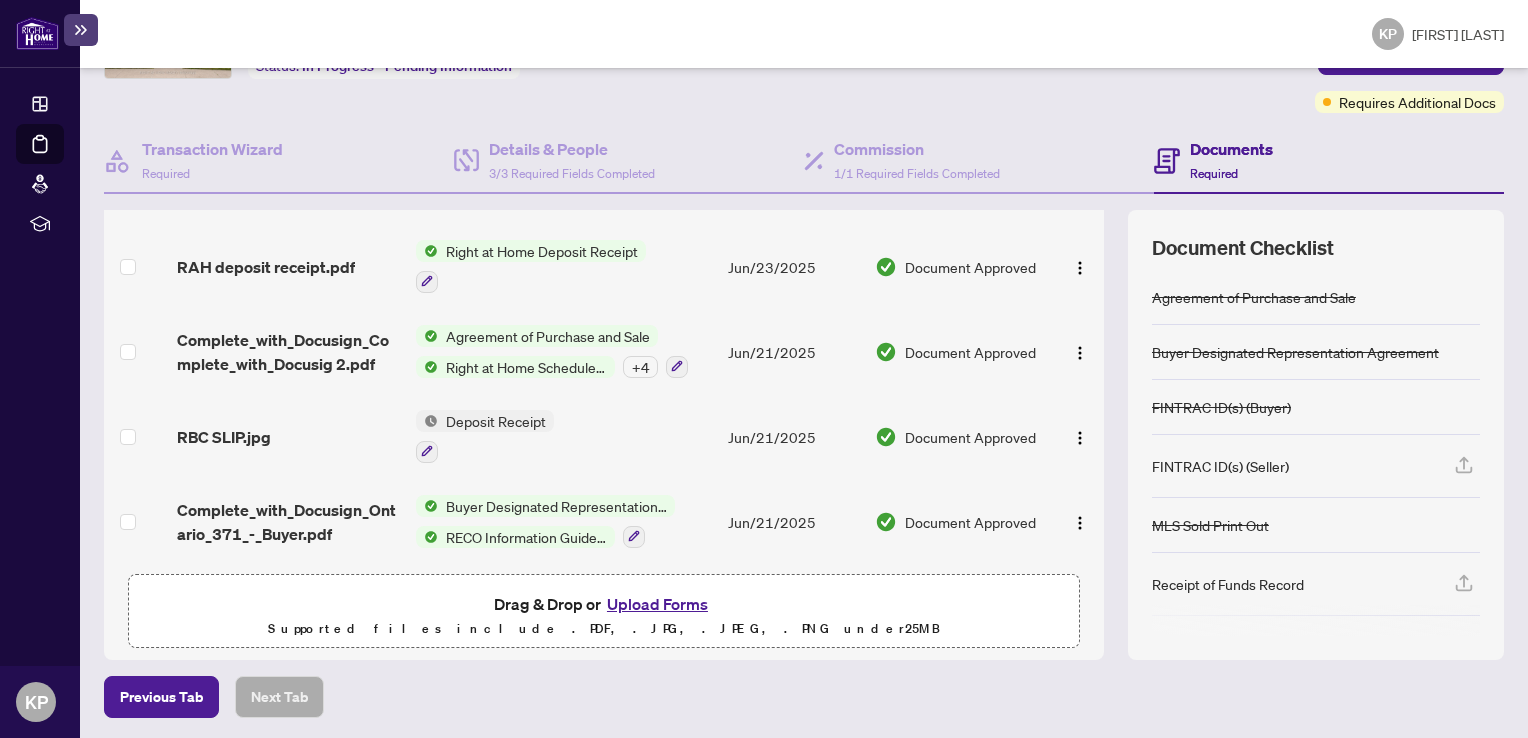 click on "Upload Forms" at bounding box center (657, 604) 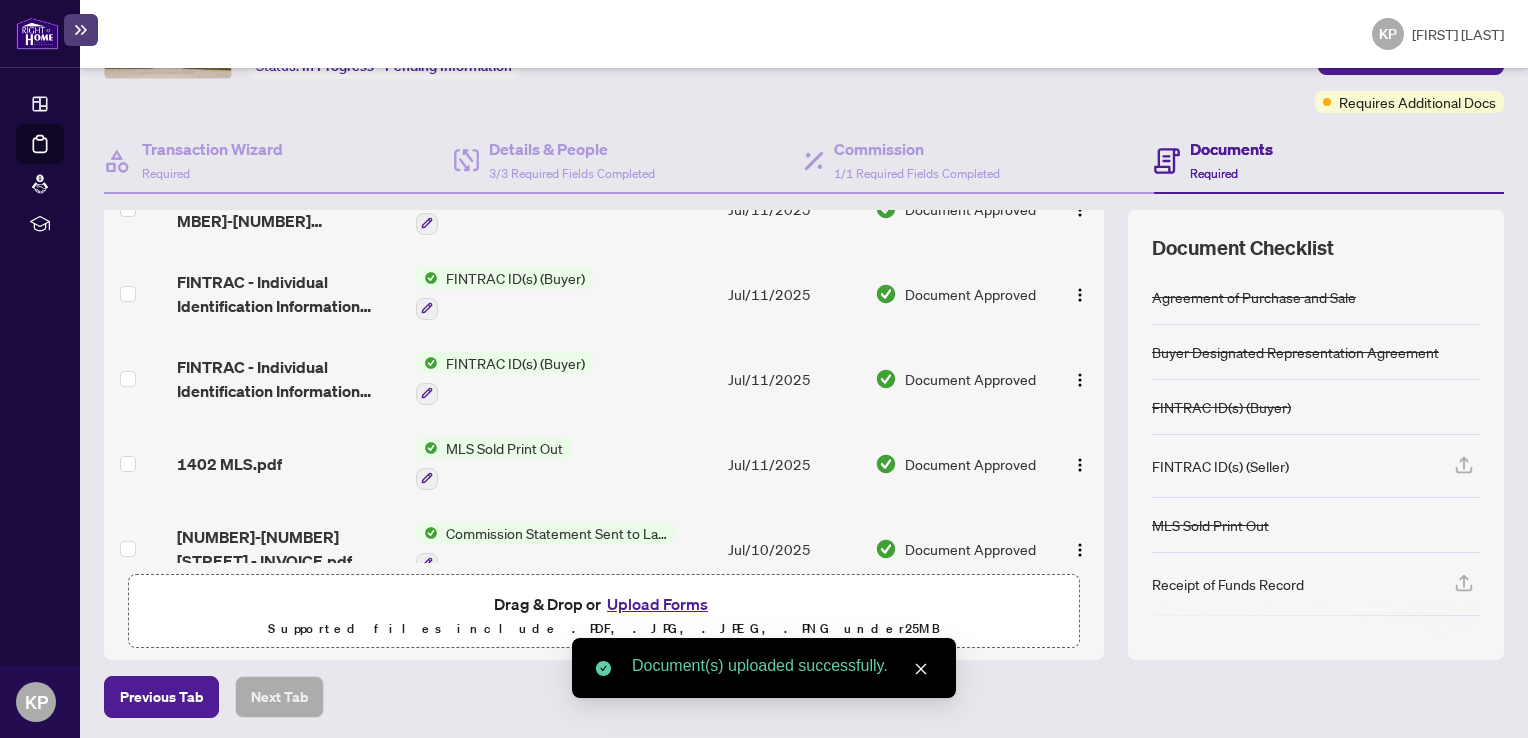 scroll, scrollTop: 0, scrollLeft: 0, axis: both 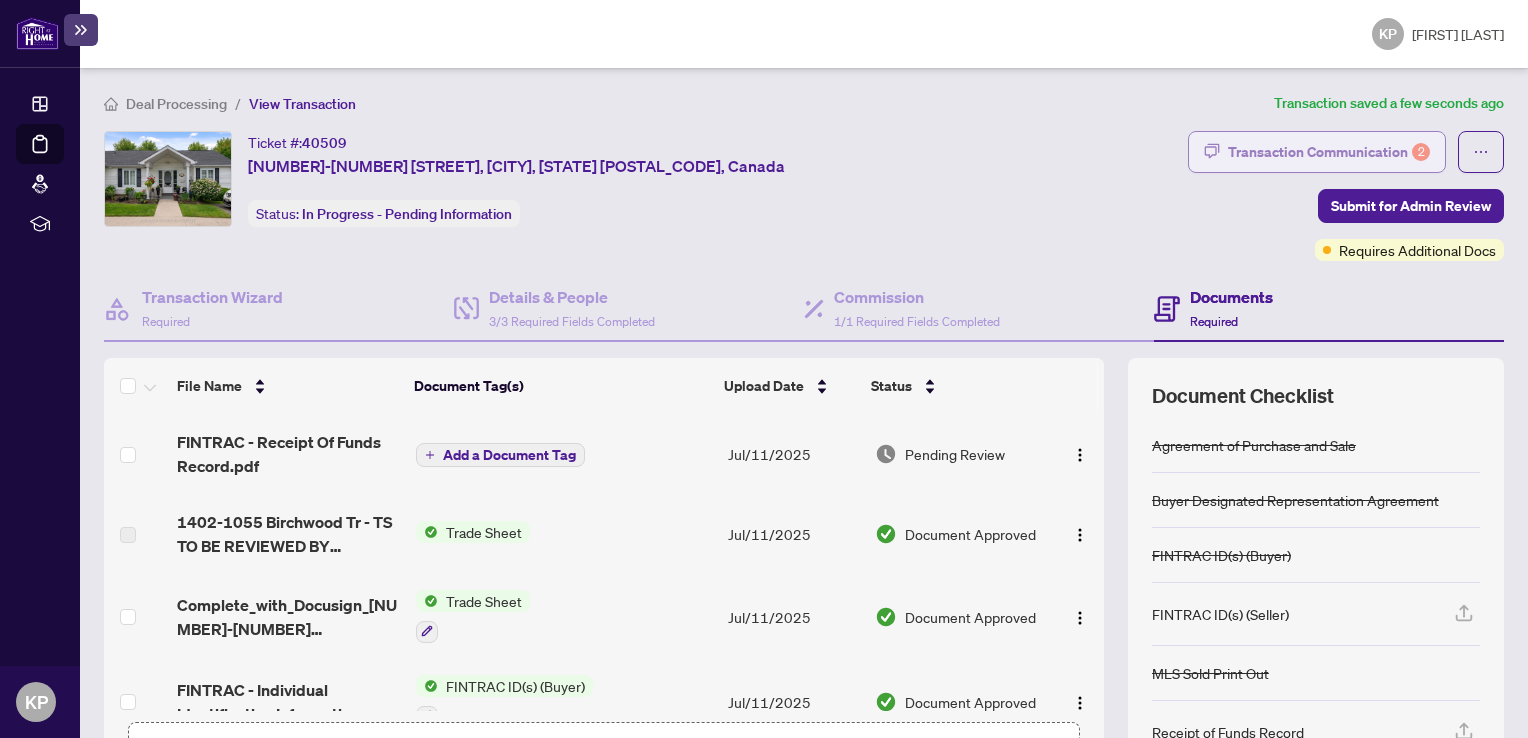 click on "Transaction Communication 2" at bounding box center [1329, 152] 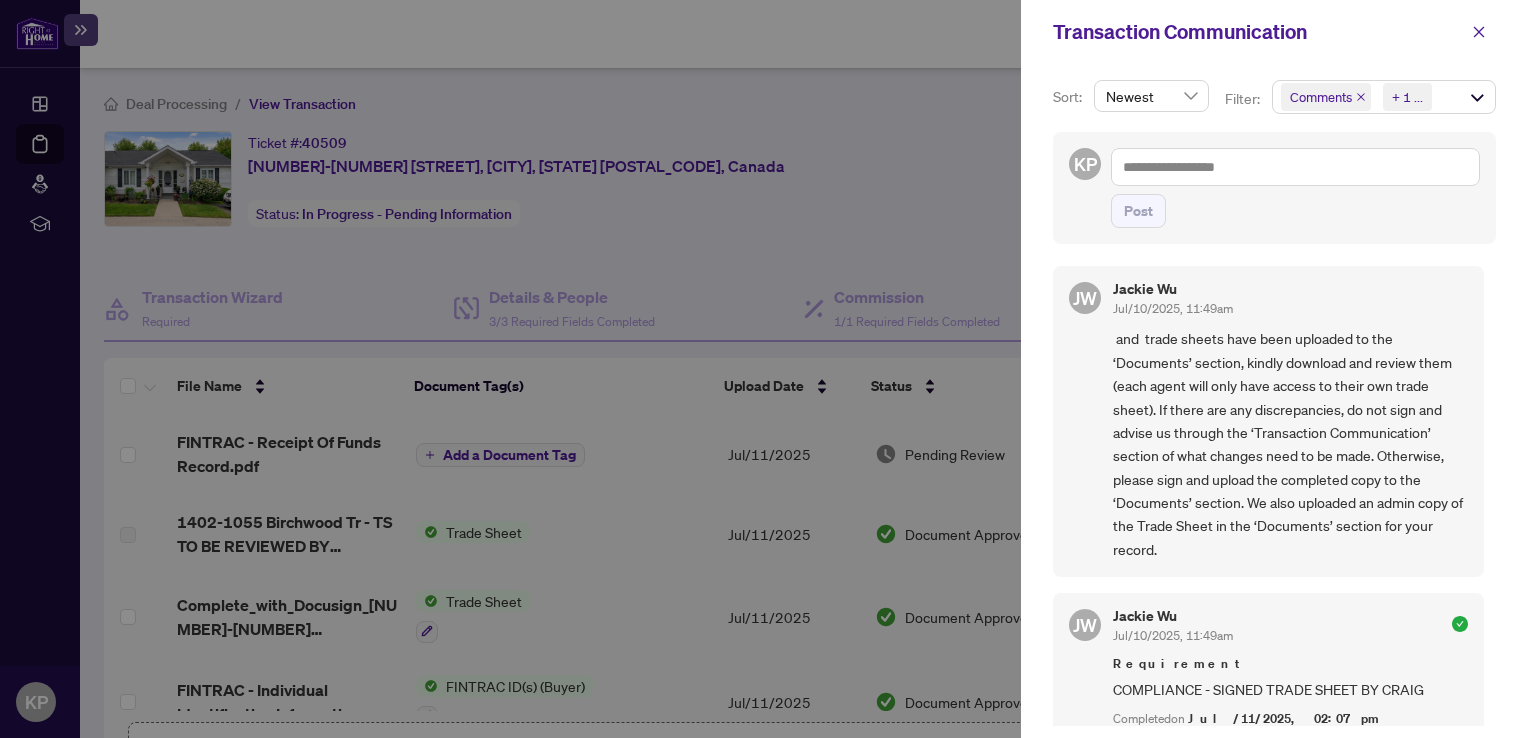 scroll, scrollTop: 0, scrollLeft: 0, axis: both 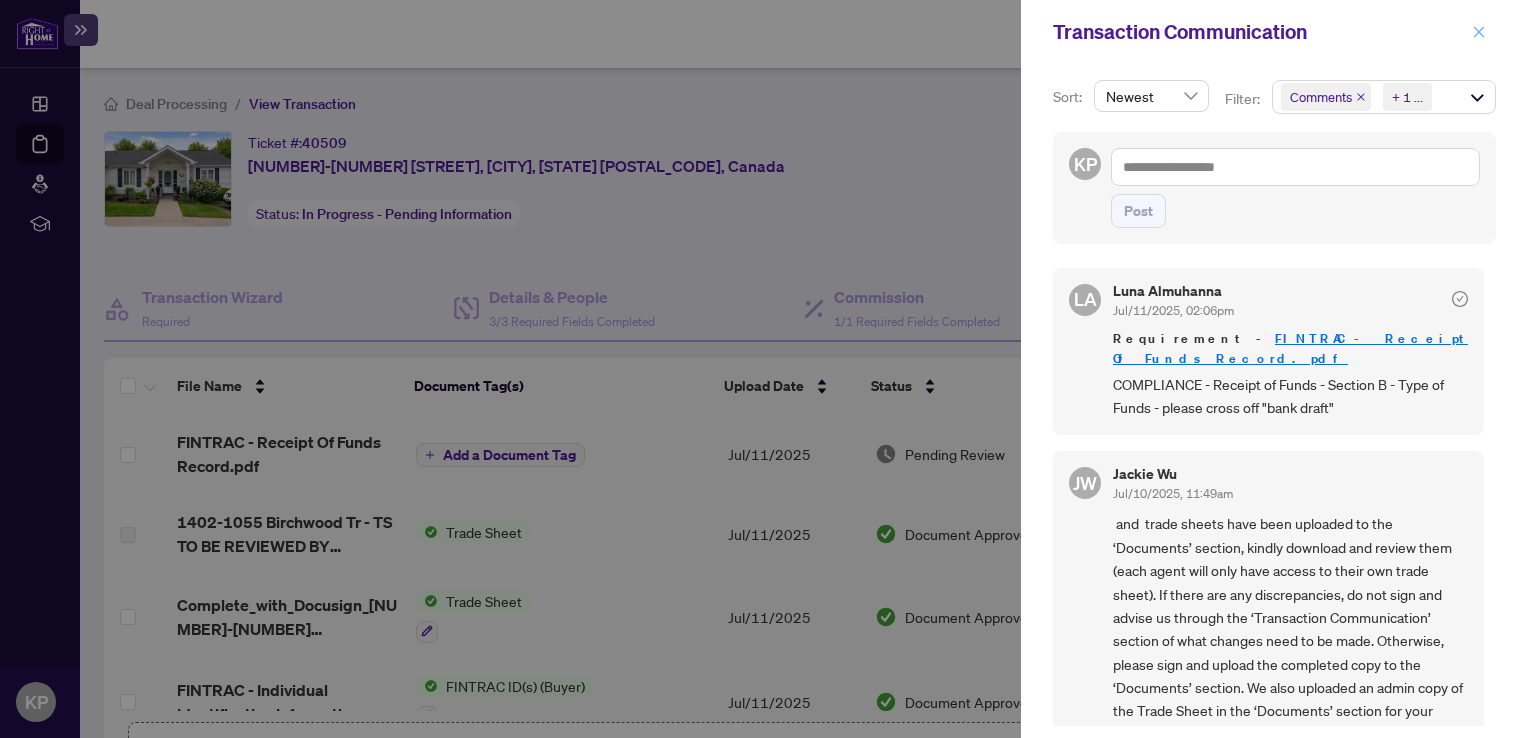 click 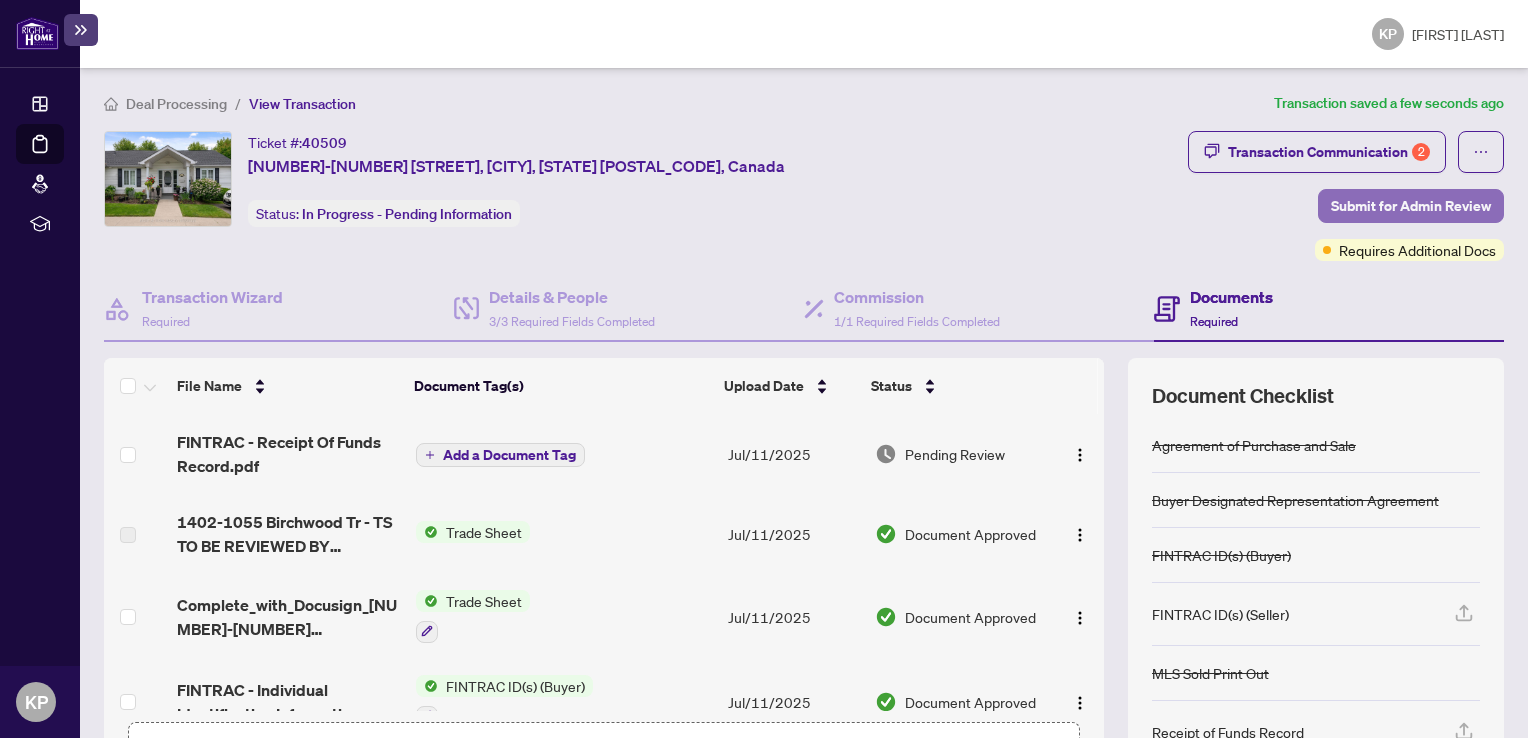 click on "Submit for Admin Review" at bounding box center [1411, 206] 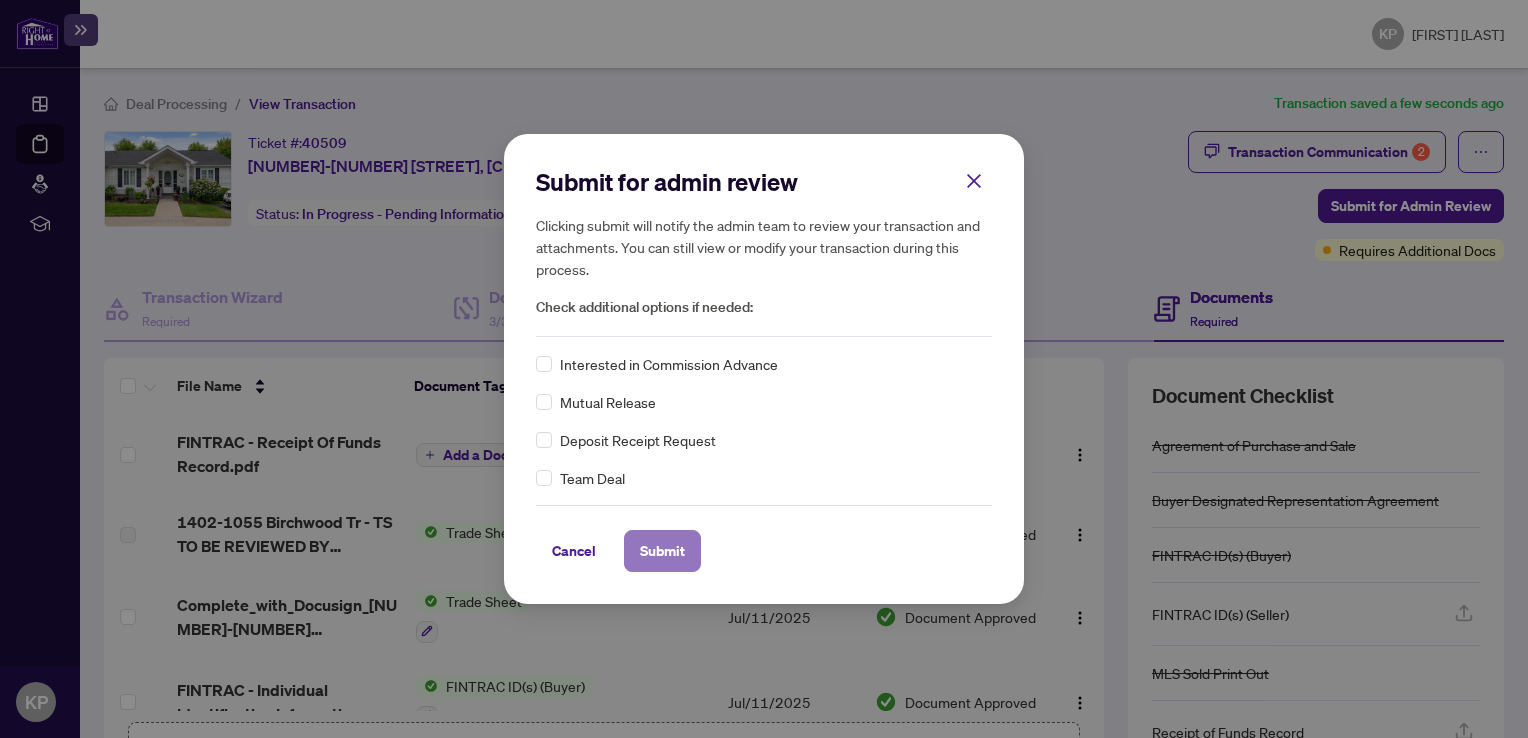 click on "Submit" at bounding box center (662, 551) 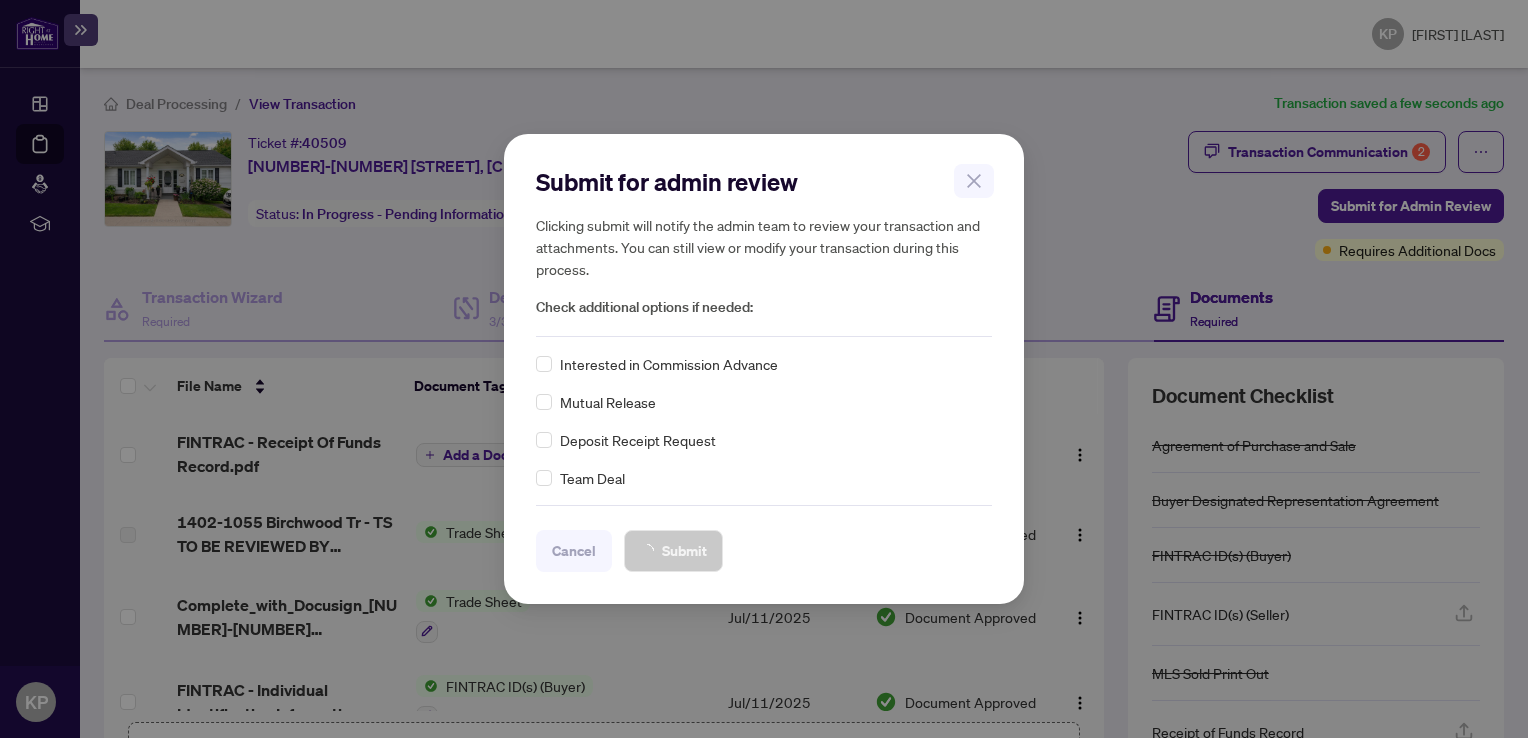 click on "Submit for admin review Clicking submit will notify the admin team to review your transaction and attachments. You can still view or modify your transaction during this process.   Check additional options if needed: Interested in Commission Advance Mutual Release Deposit Receipt Request Team Deal Cancel Submit Cancel OK" at bounding box center [764, 369] 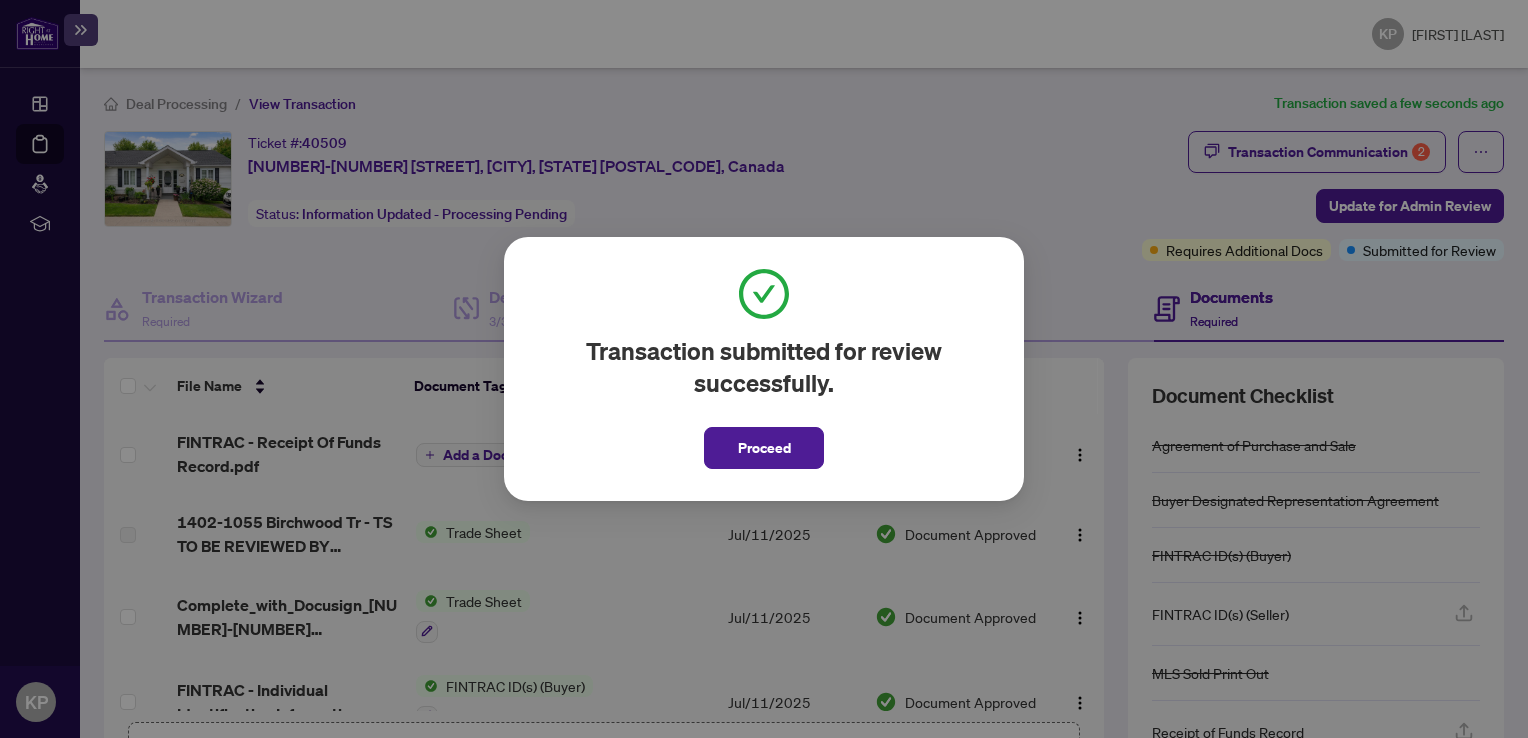 click on "Transaction submitted for review successfully. Proceed Cancel OK" at bounding box center (764, 369) 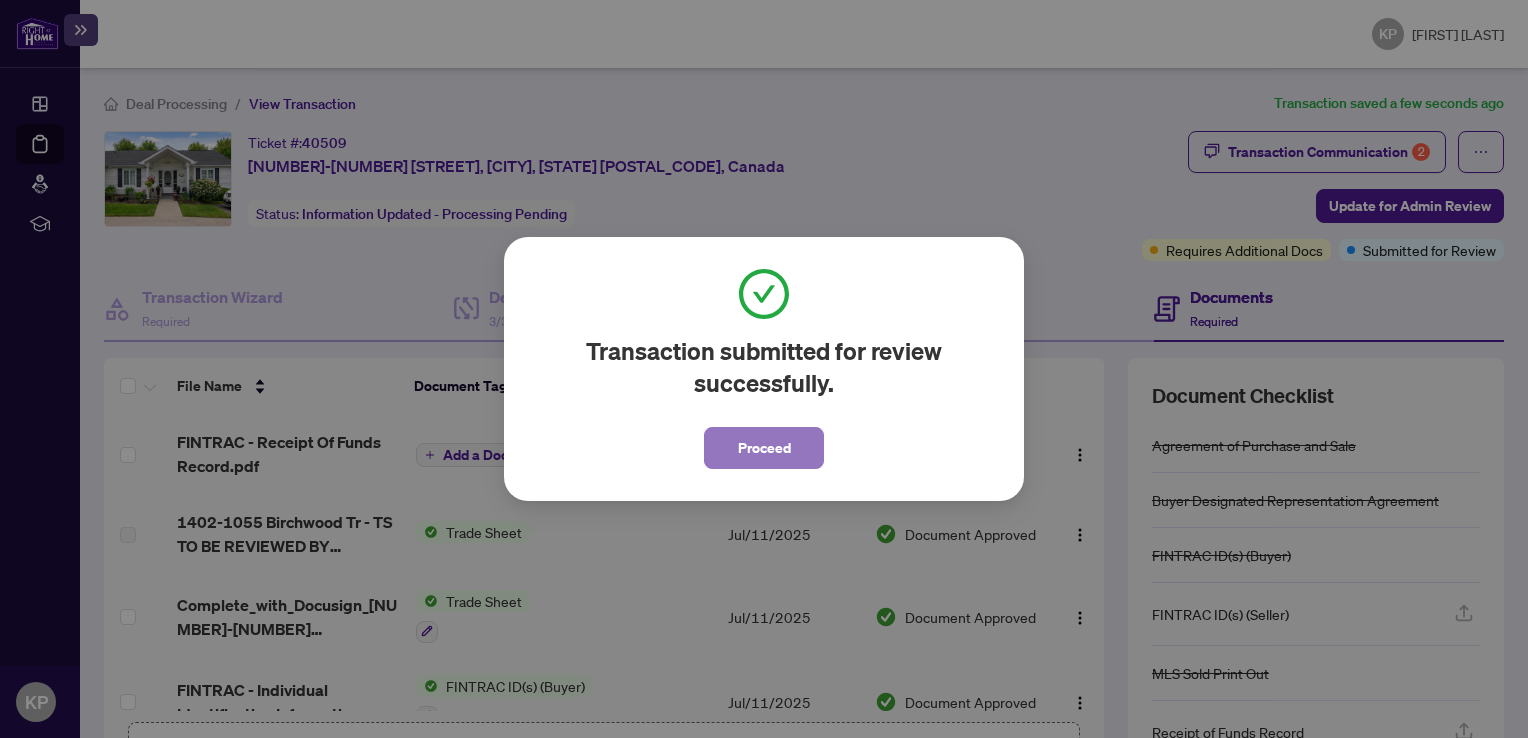 click on "Proceed" at bounding box center [764, 448] 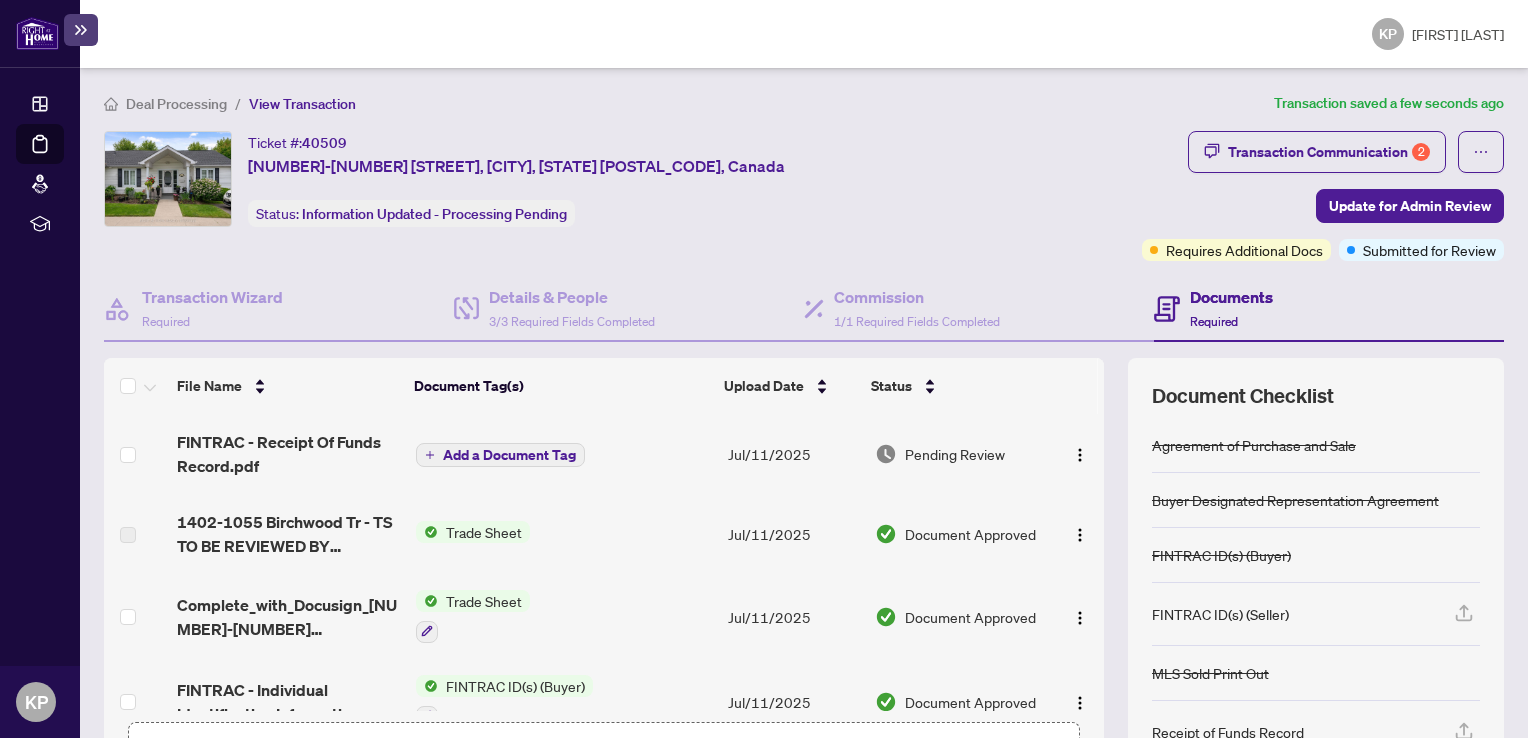 click on "Deal Processing" at bounding box center [176, 104] 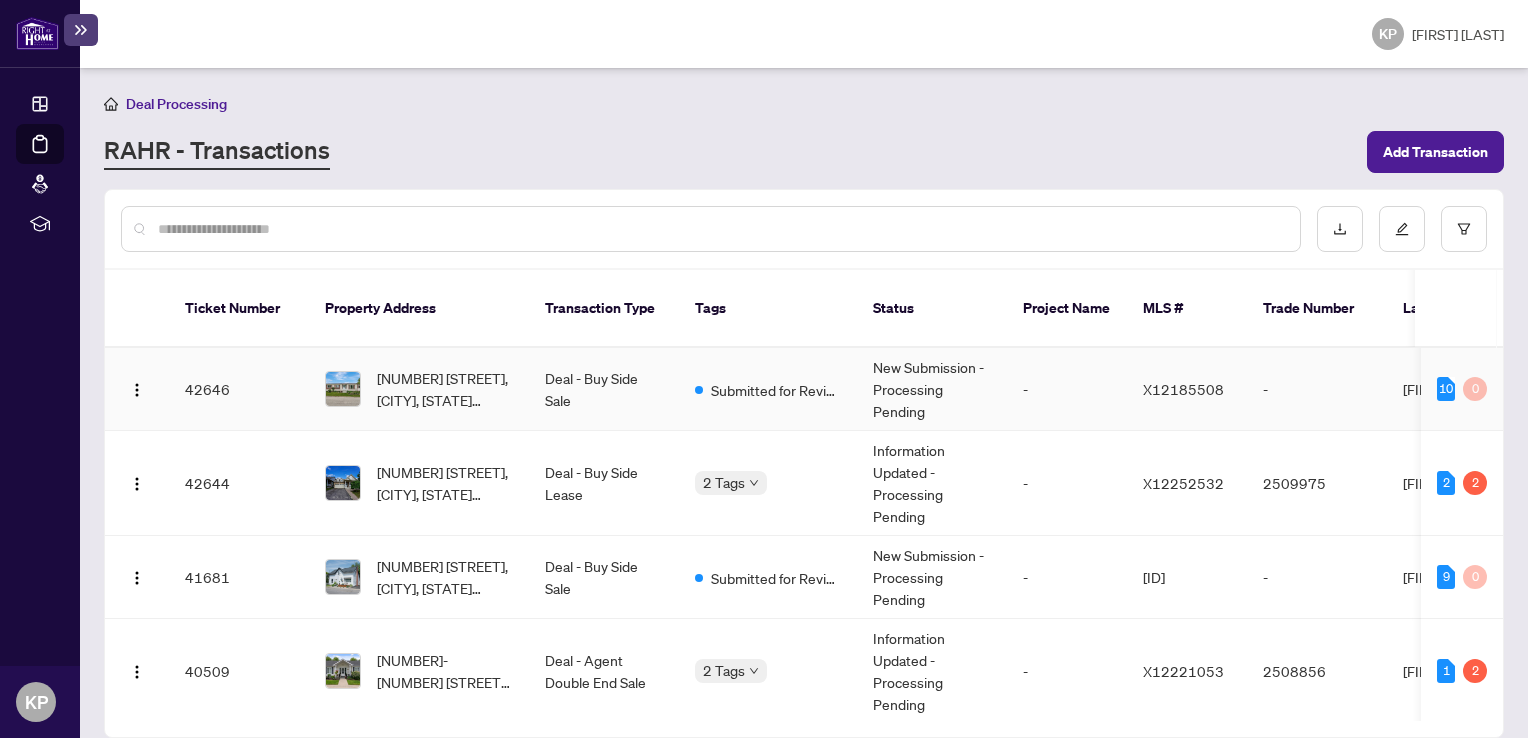 click on "Deal - Buy Side Sale" at bounding box center [604, 389] 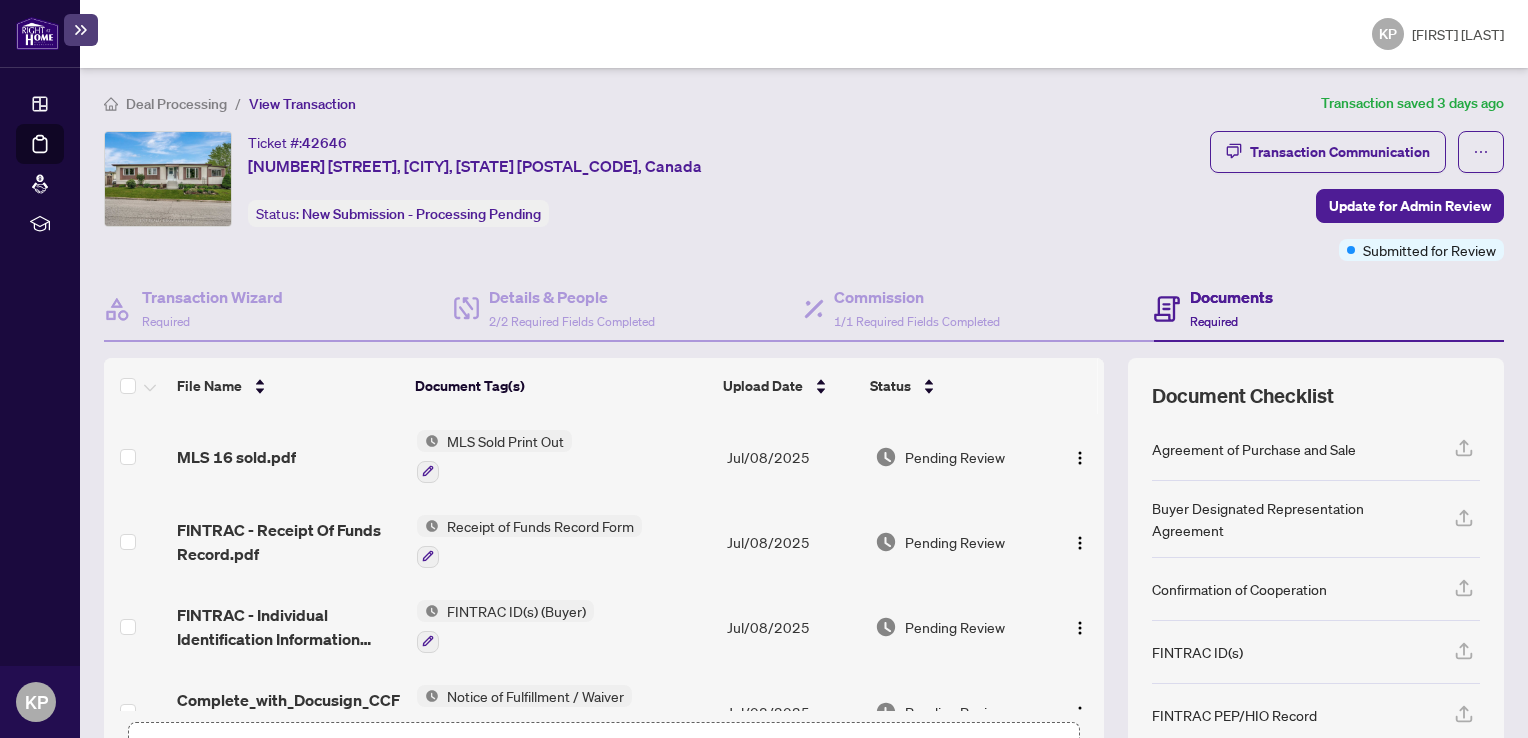 click on "Deal Processing" at bounding box center [176, 104] 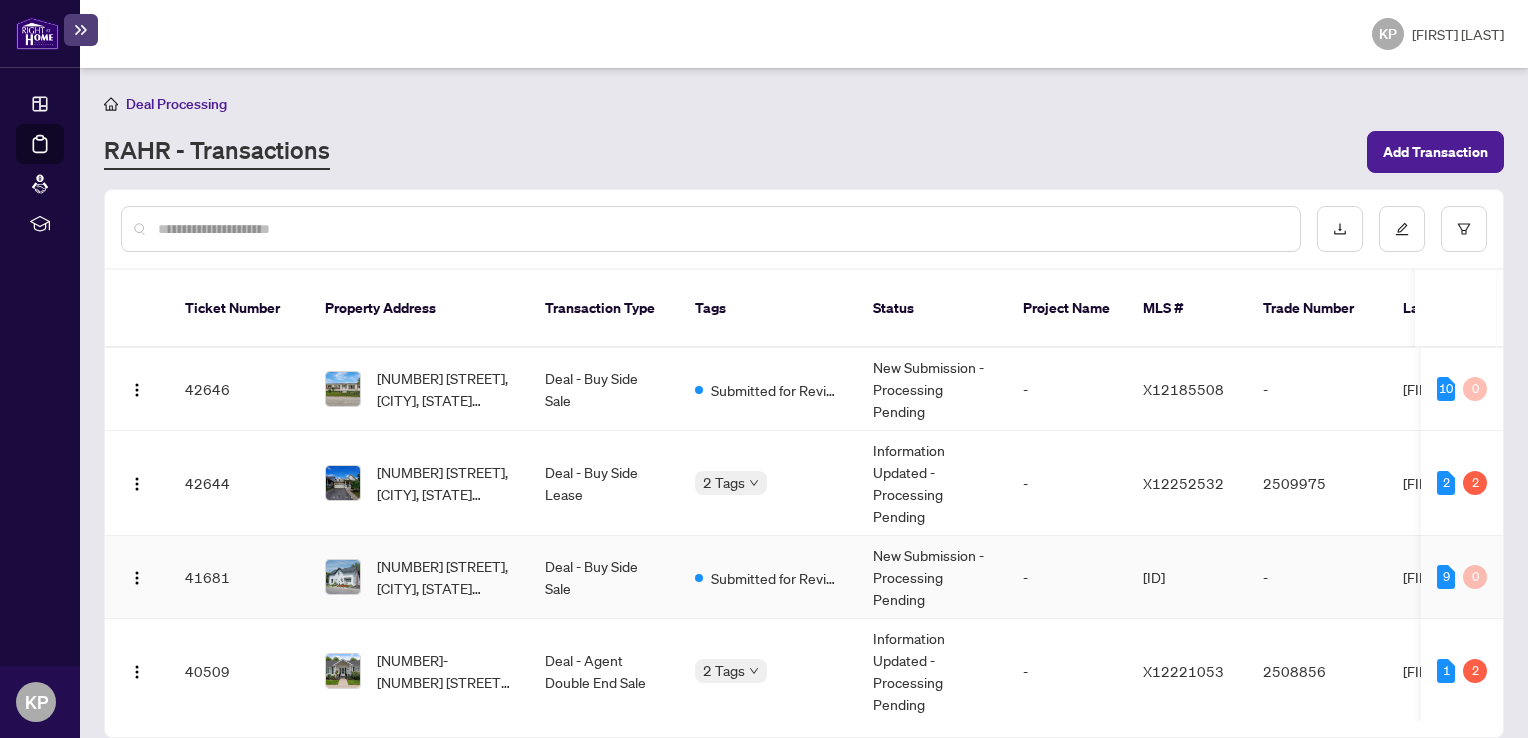 click on "[NUMBER] [STREET], [CITY], [STATE] [POSTAL_CODE], Canada" at bounding box center (419, 577) 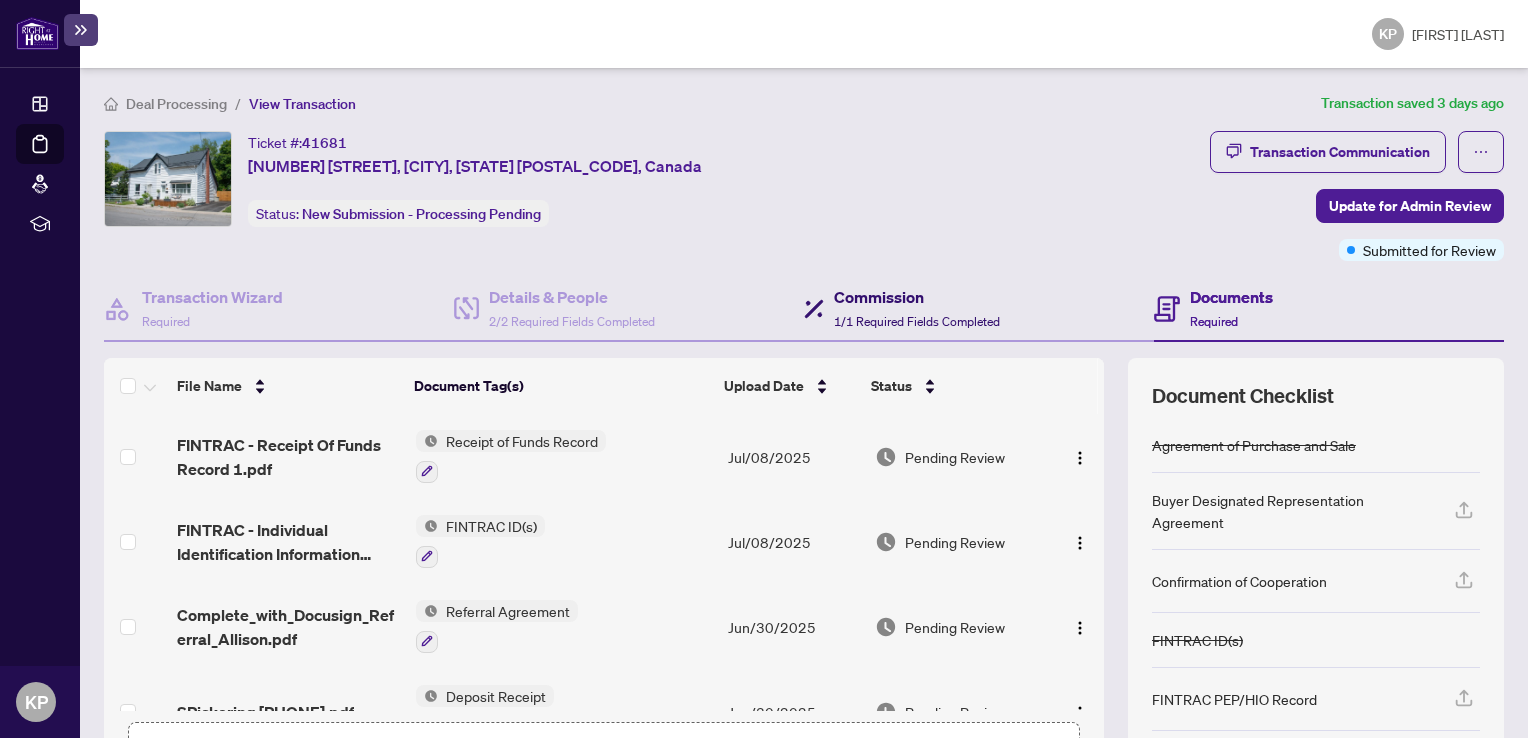 click on "Commission" at bounding box center [917, 297] 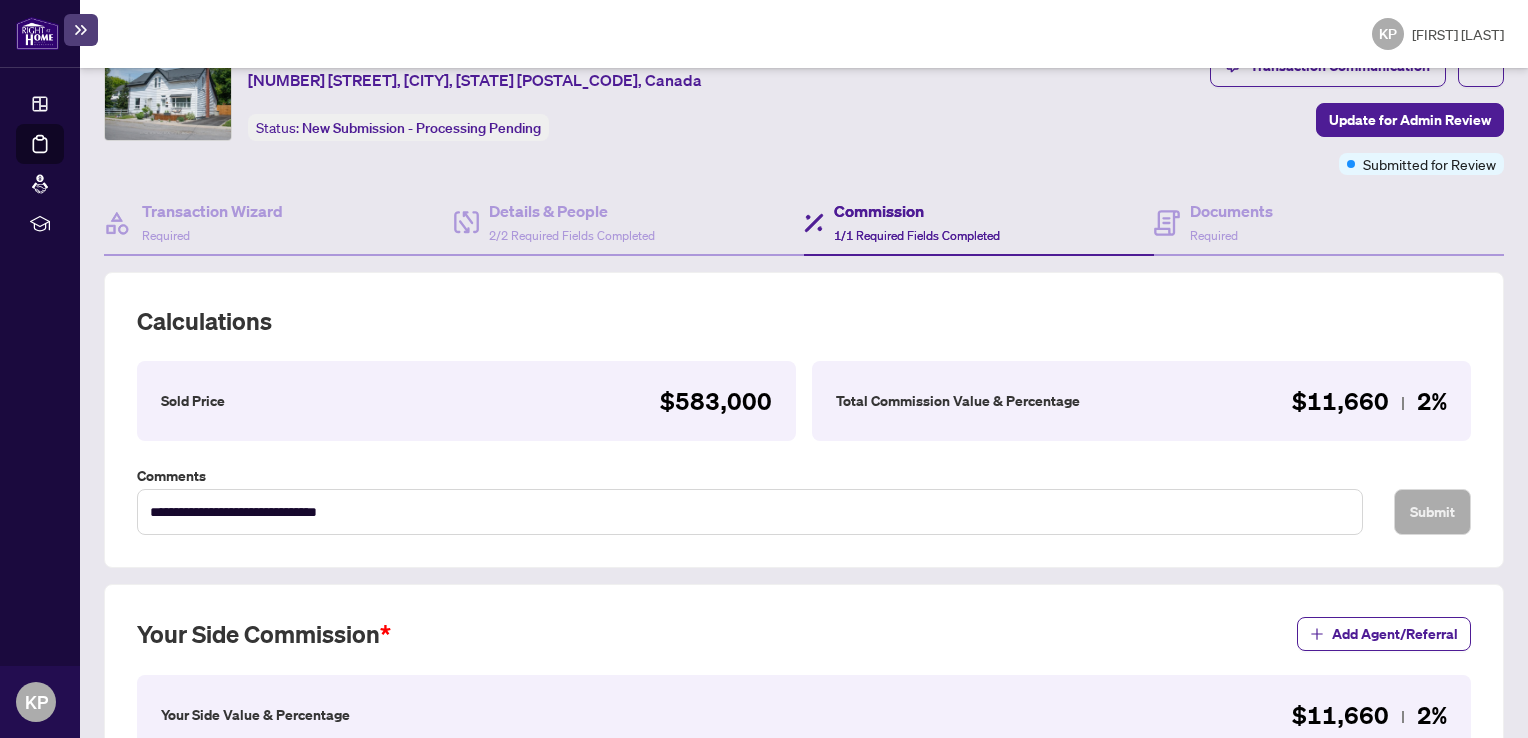 scroll, scrollTop: 0, scrollLeft: 0, axis: both 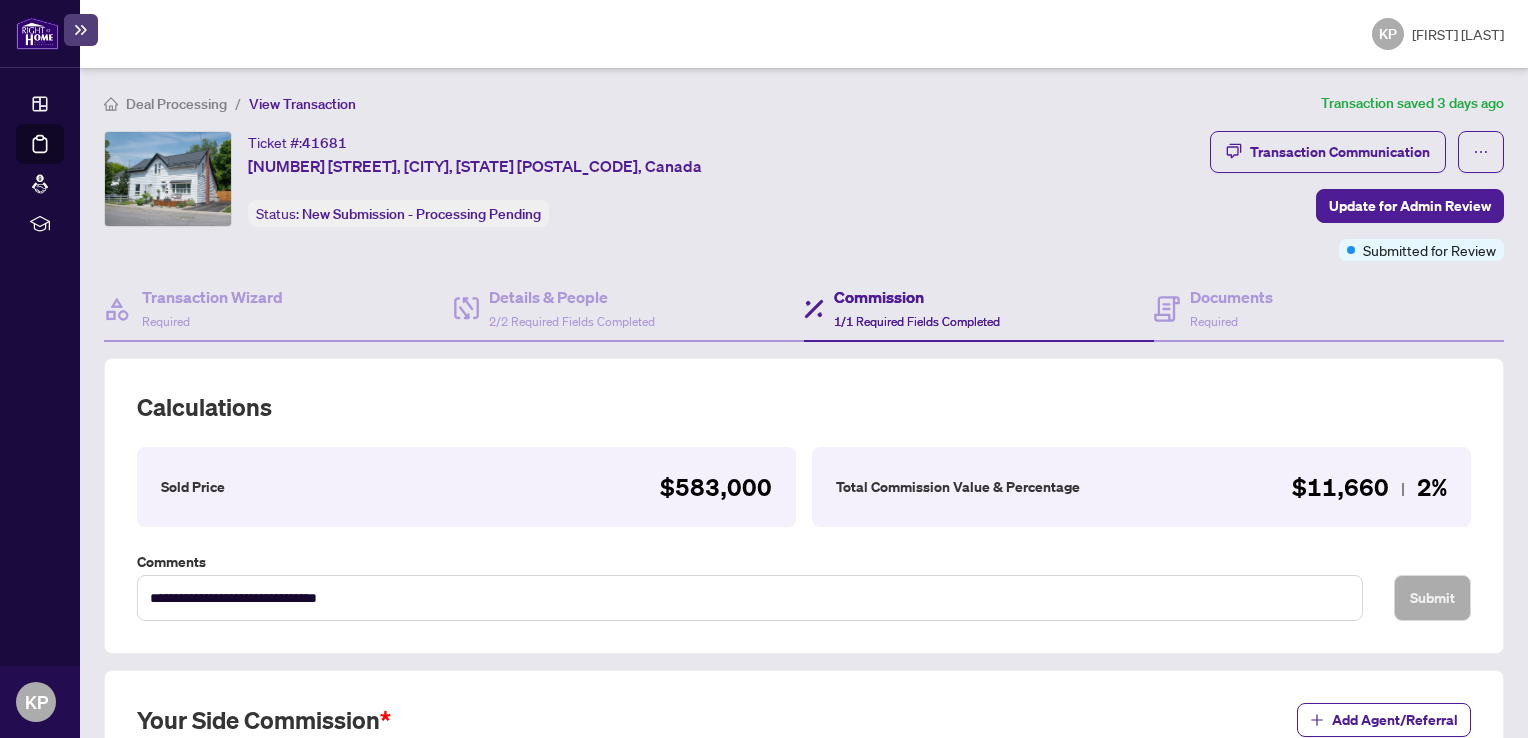 click on "Deal Processing" at bounding box center (176, 104) 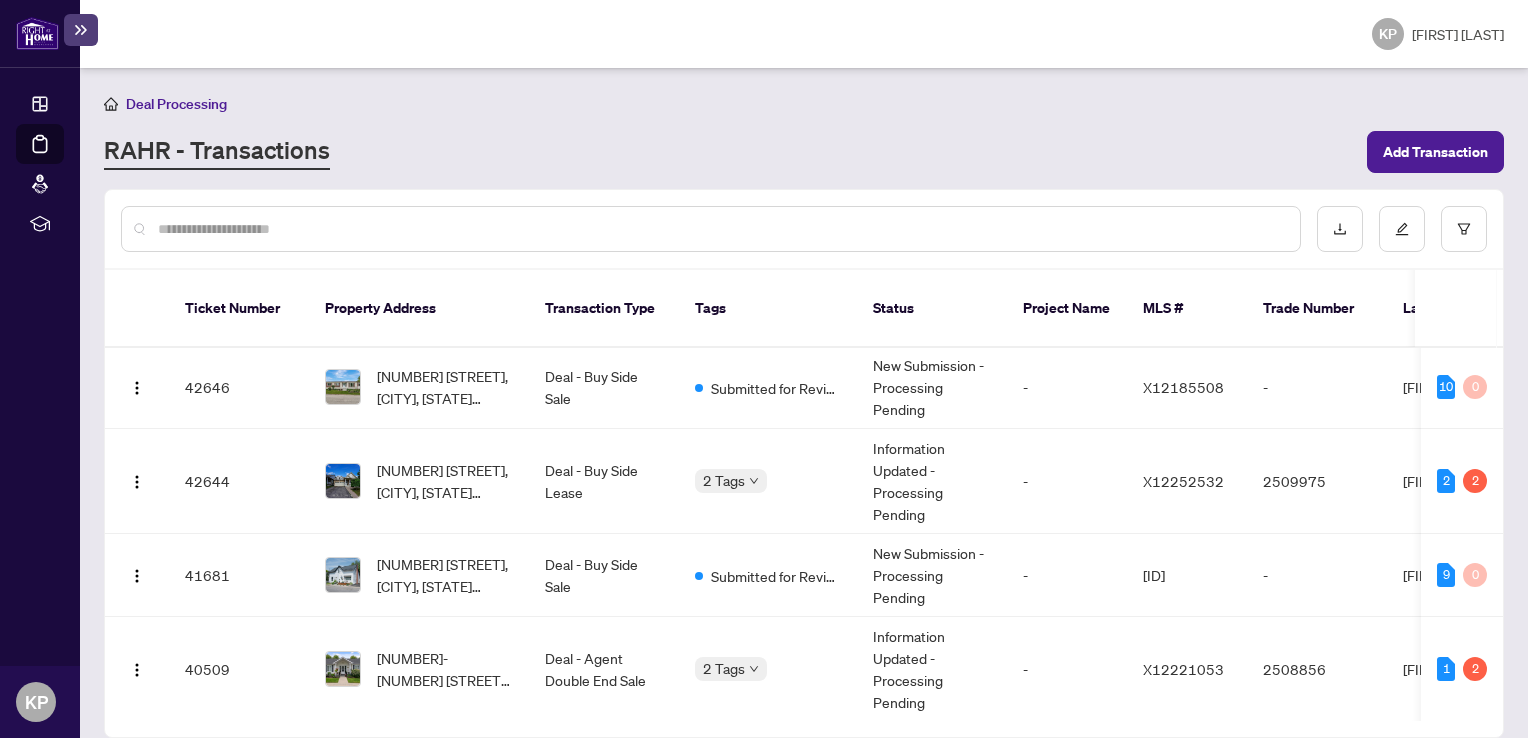 scroll, scrollTop: 0, scrollLeft: 0, axis: both 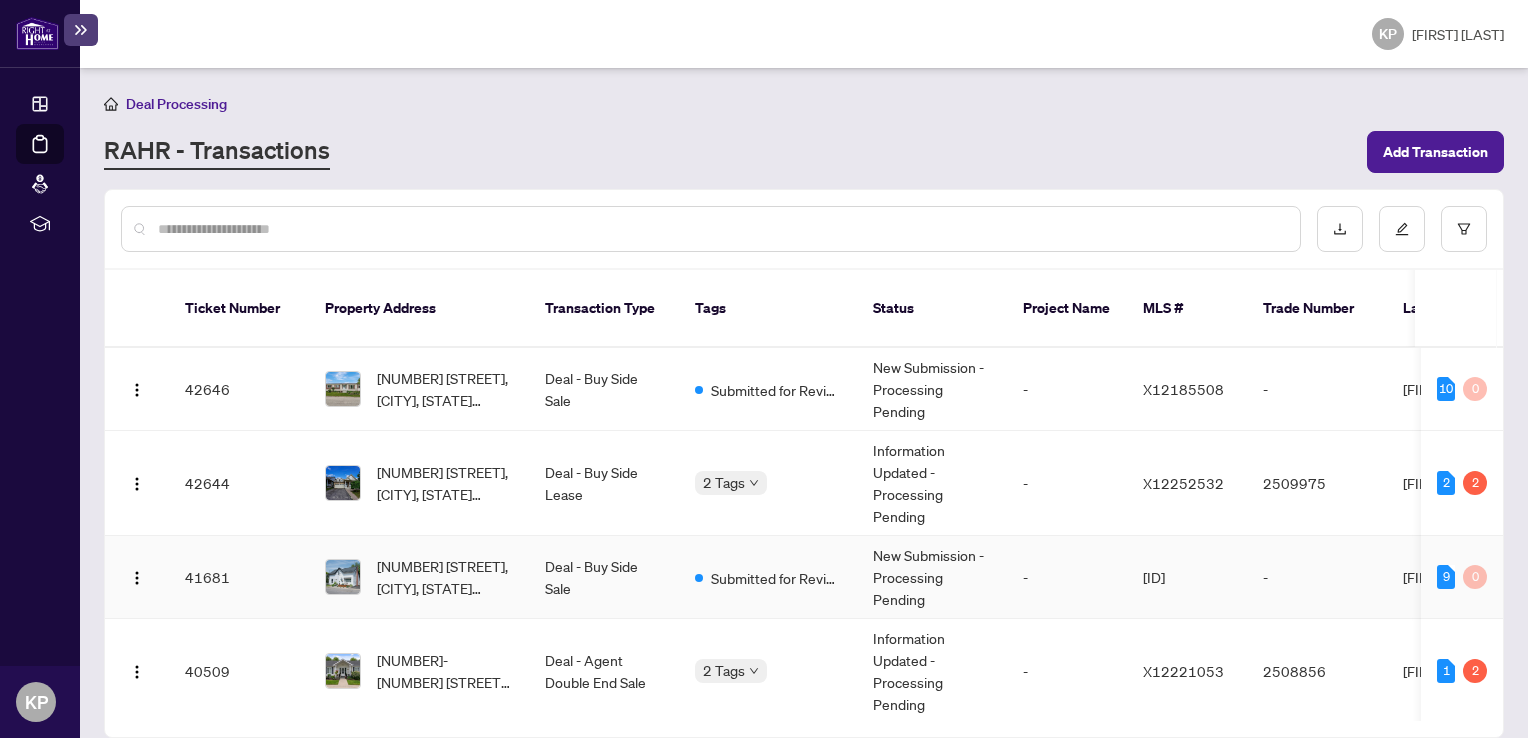 click on "[NUMBER] [STREET], [CITY], [STATE] [POSTAL_CODE], Canada" at bounding box center [419, 577] 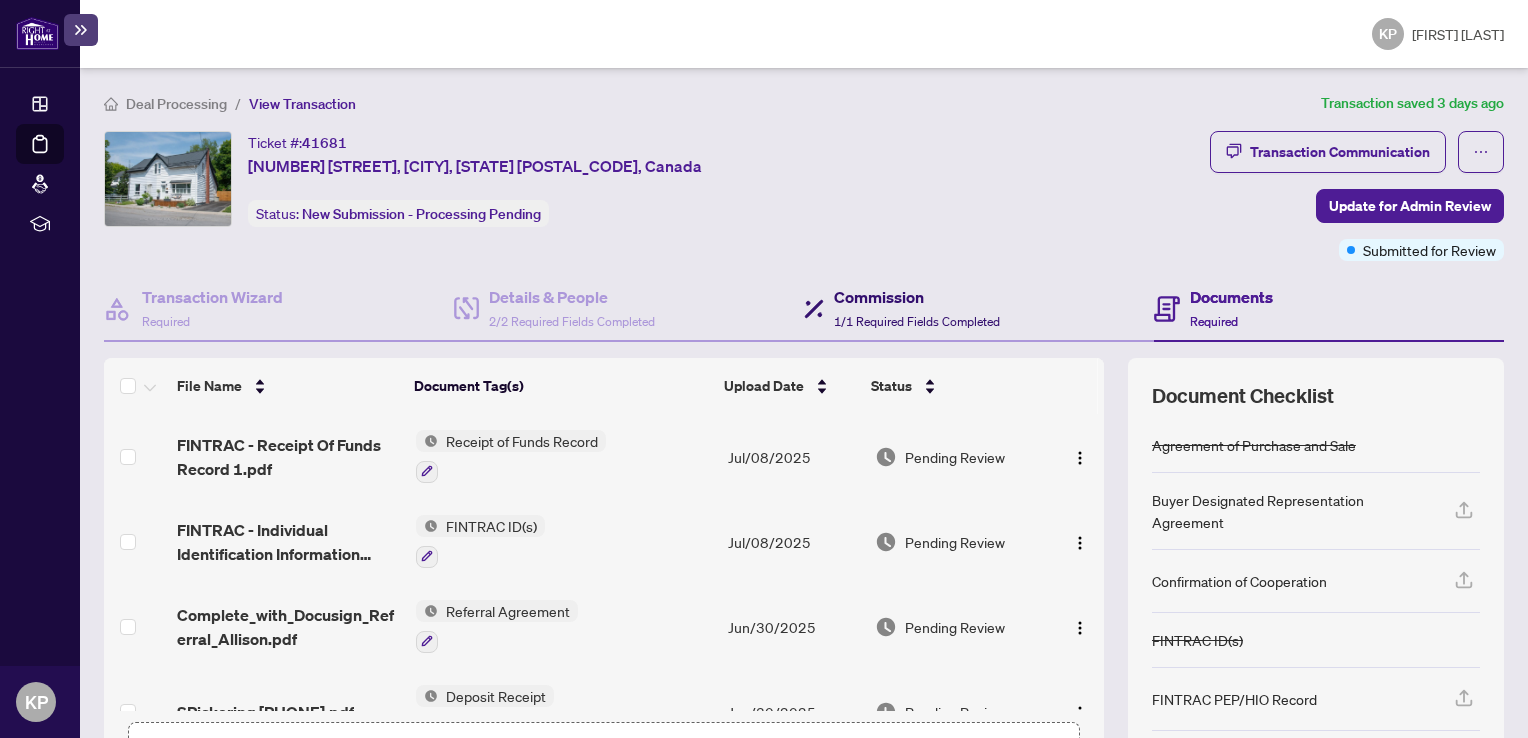 click on "1/1 Required Fields Completed" at bounding box center [917, 321] 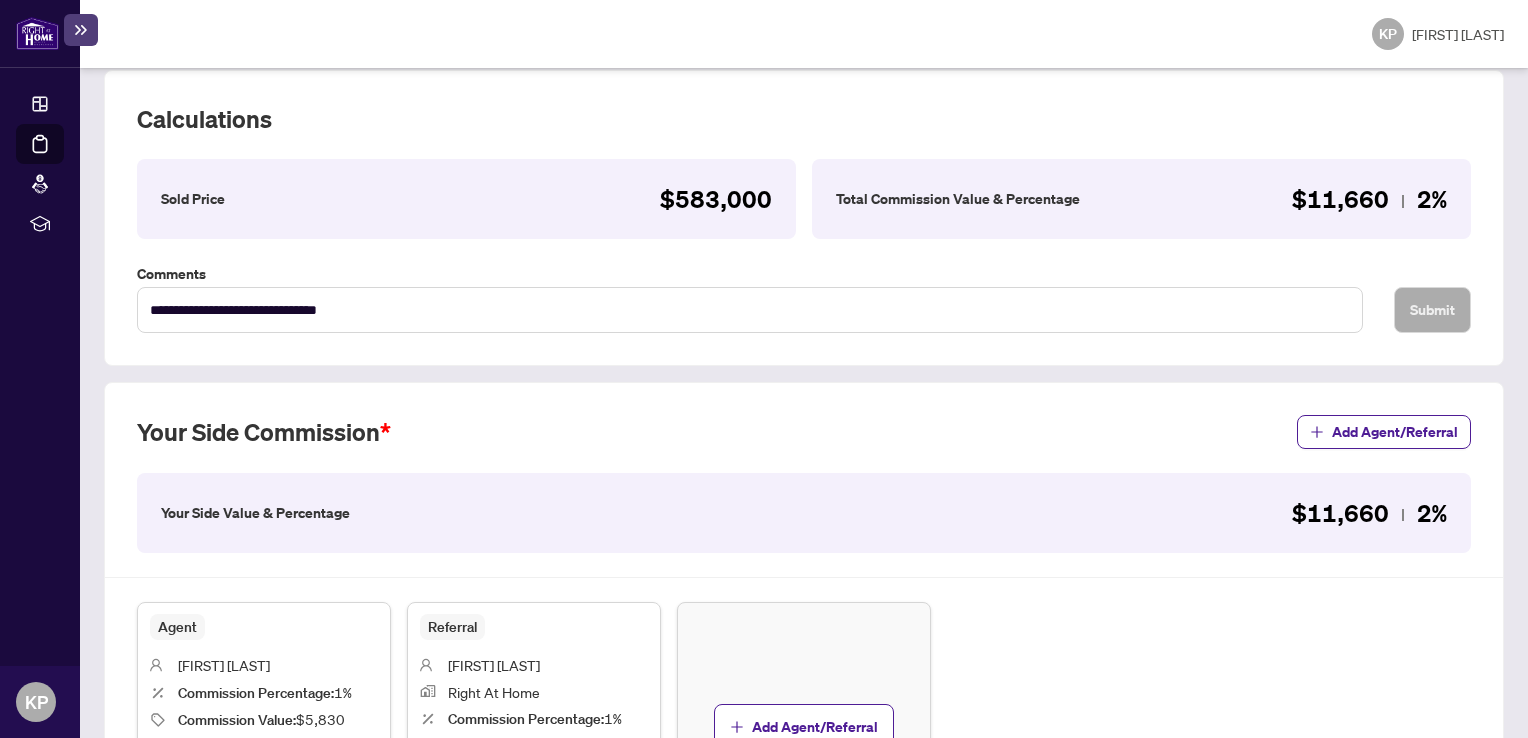 scroll, scrollTop: 0, scrollLeft: 0, axis: both 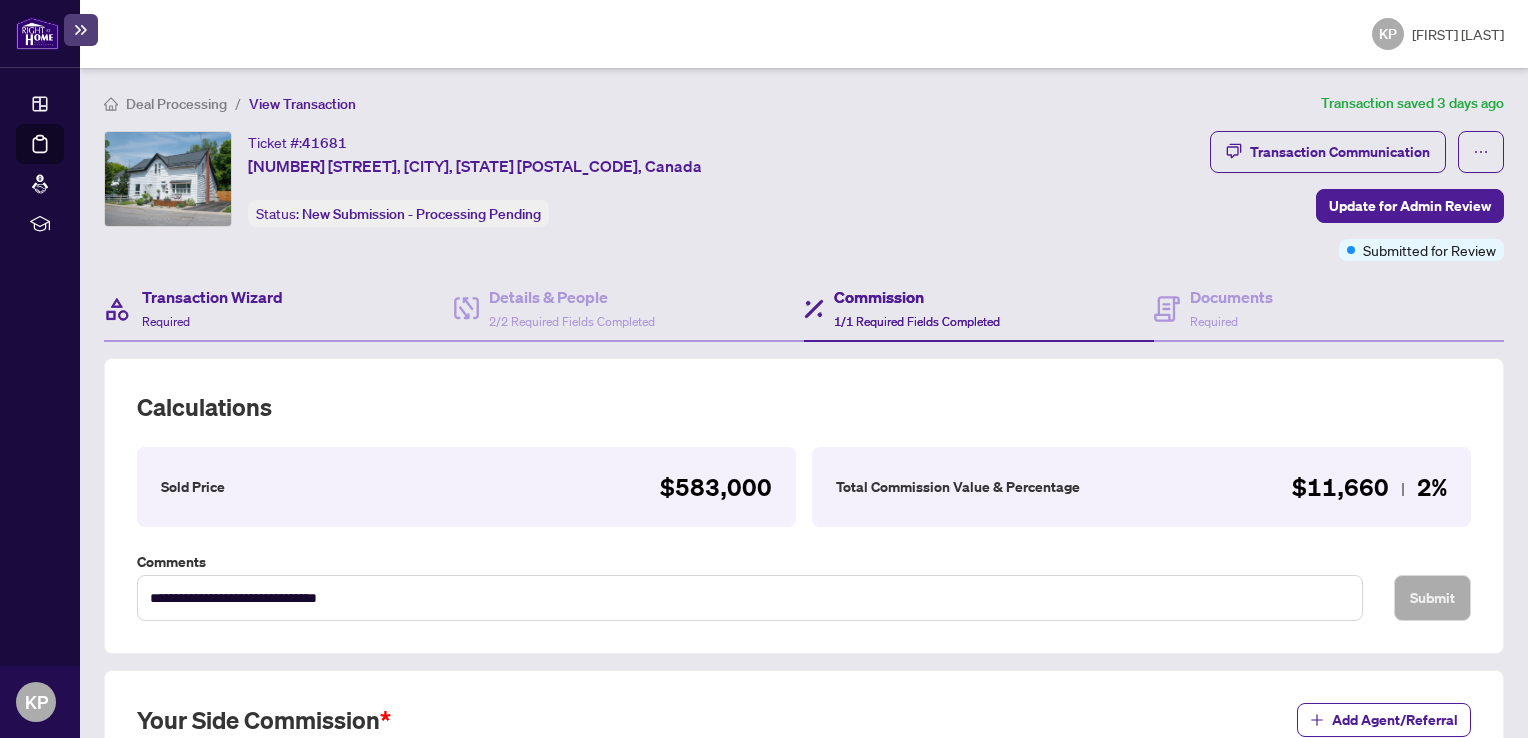 click on "Transaction Wizard Required" at bounding box center (279, 309) 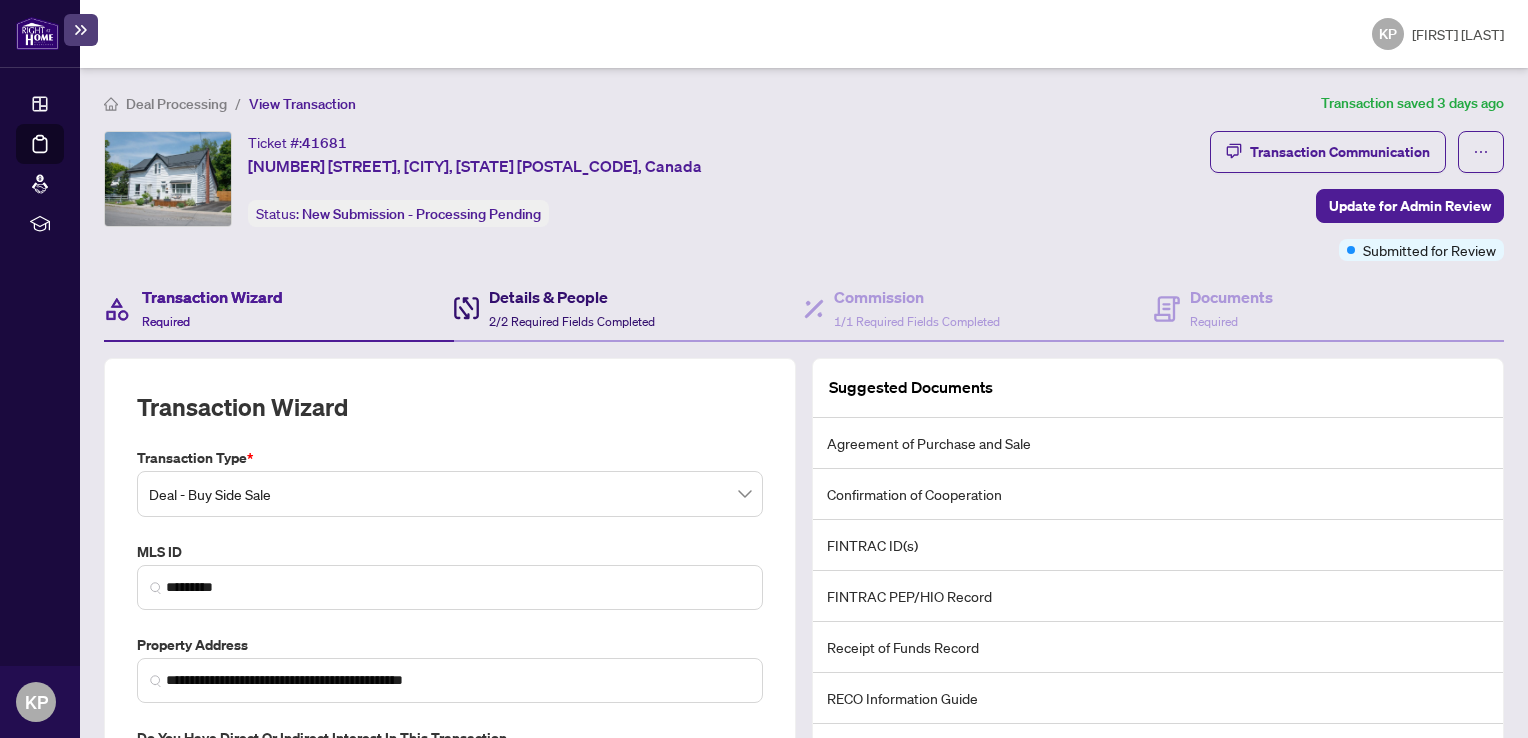 click on "Details & People" at bounding box center (572, 297) 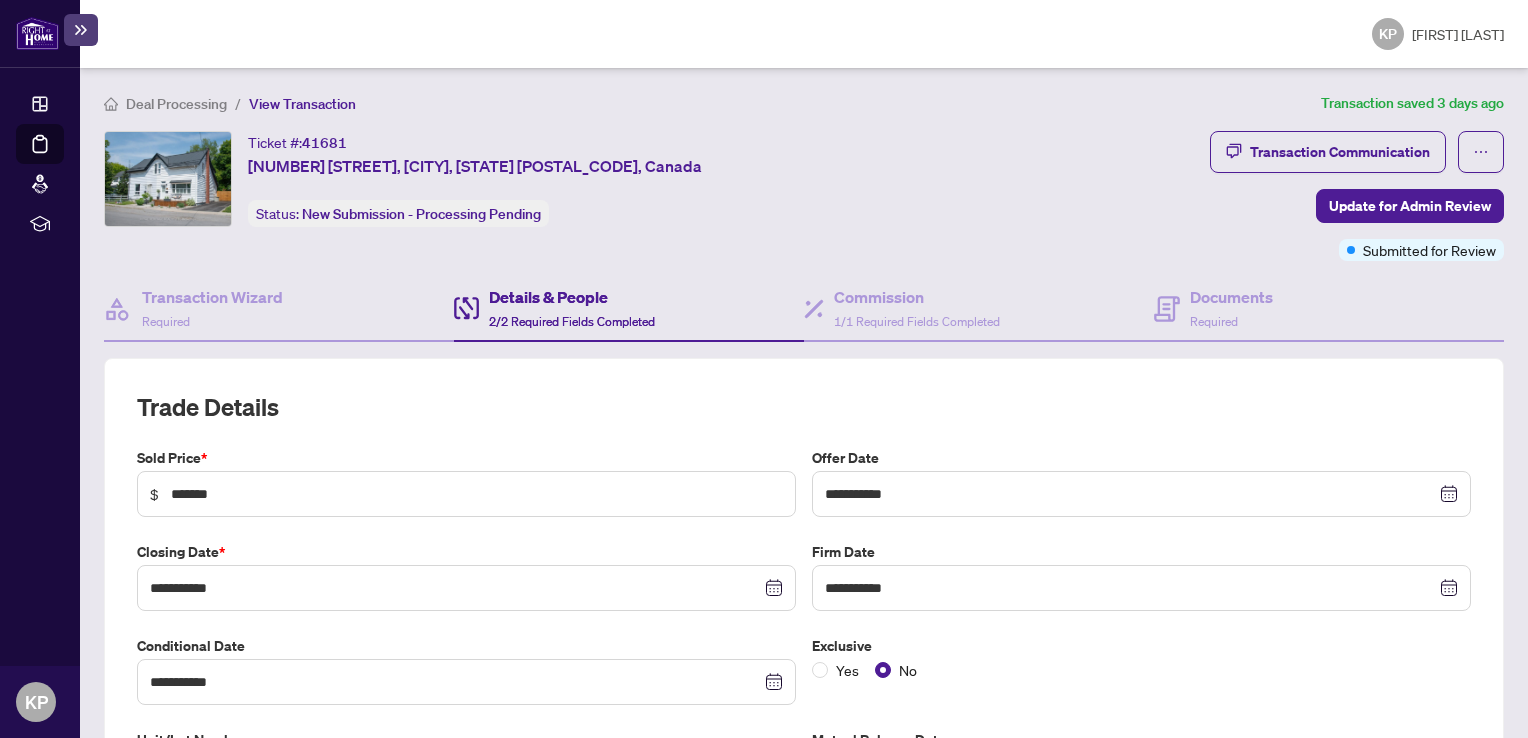 click on "Deal Processing" at bounding box center [176, 104] 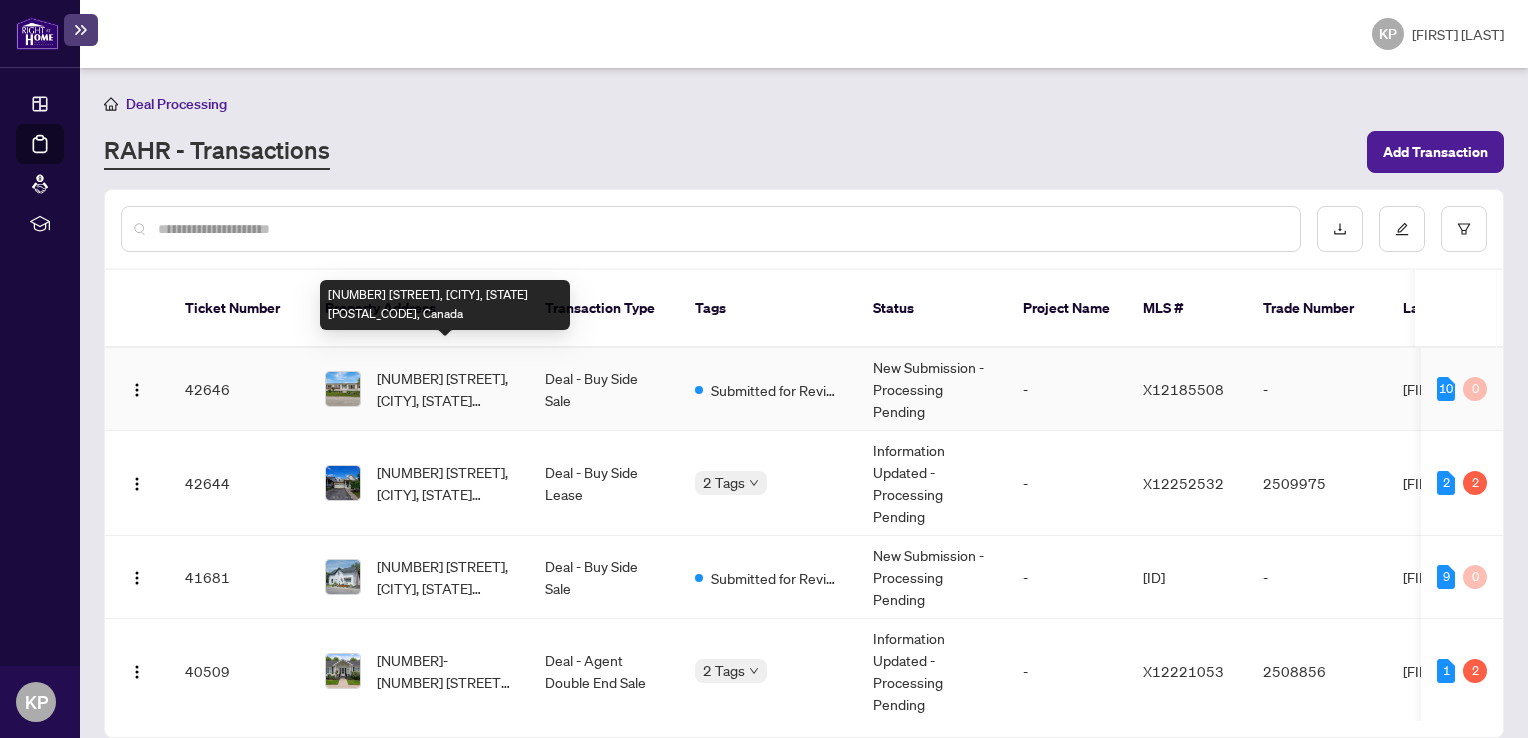 click on "[NUMBER] [STREET], [CITY], [STATE] [POSTAL_CODE], Canada" at bounding box center (419, 389) 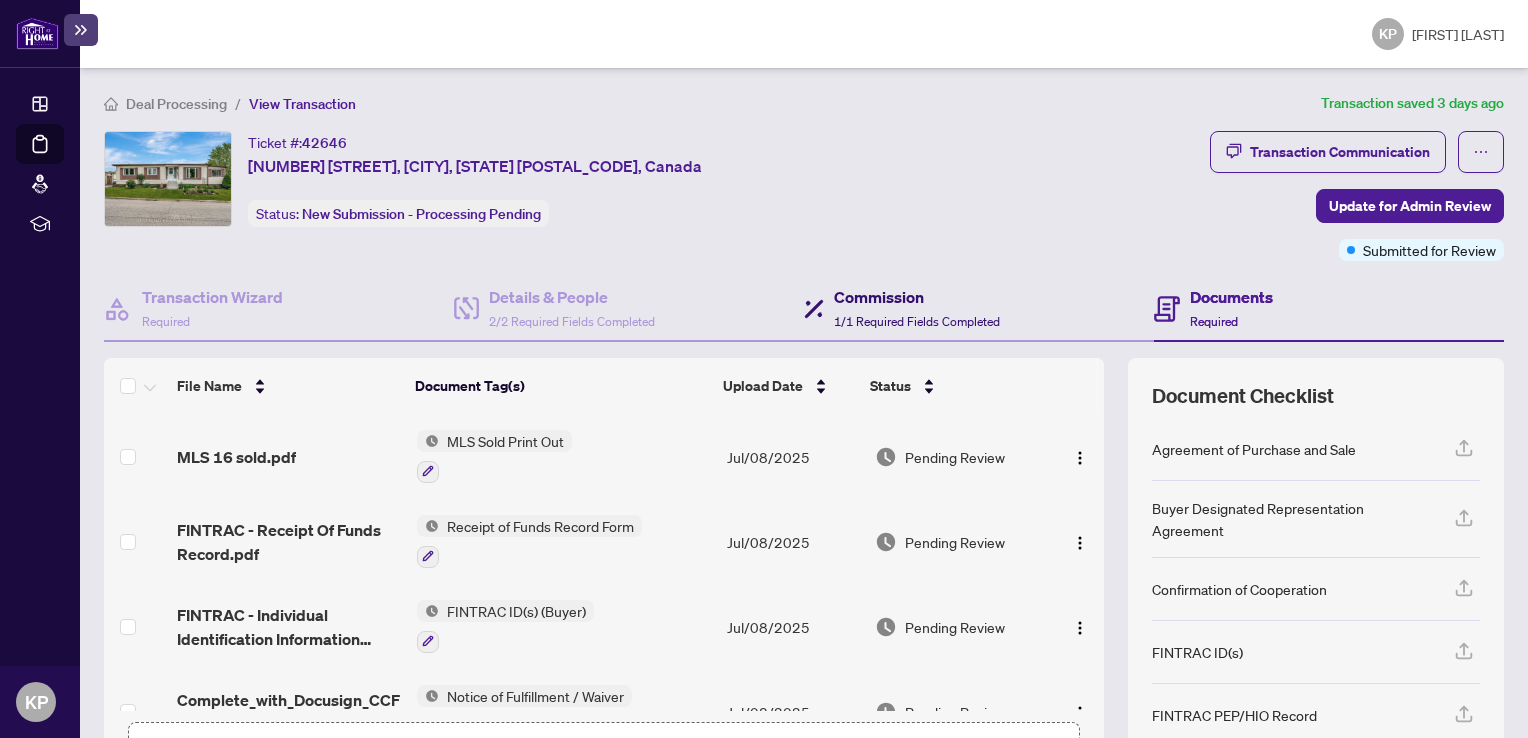 click on "Commission" at bounding box center [917, 297] 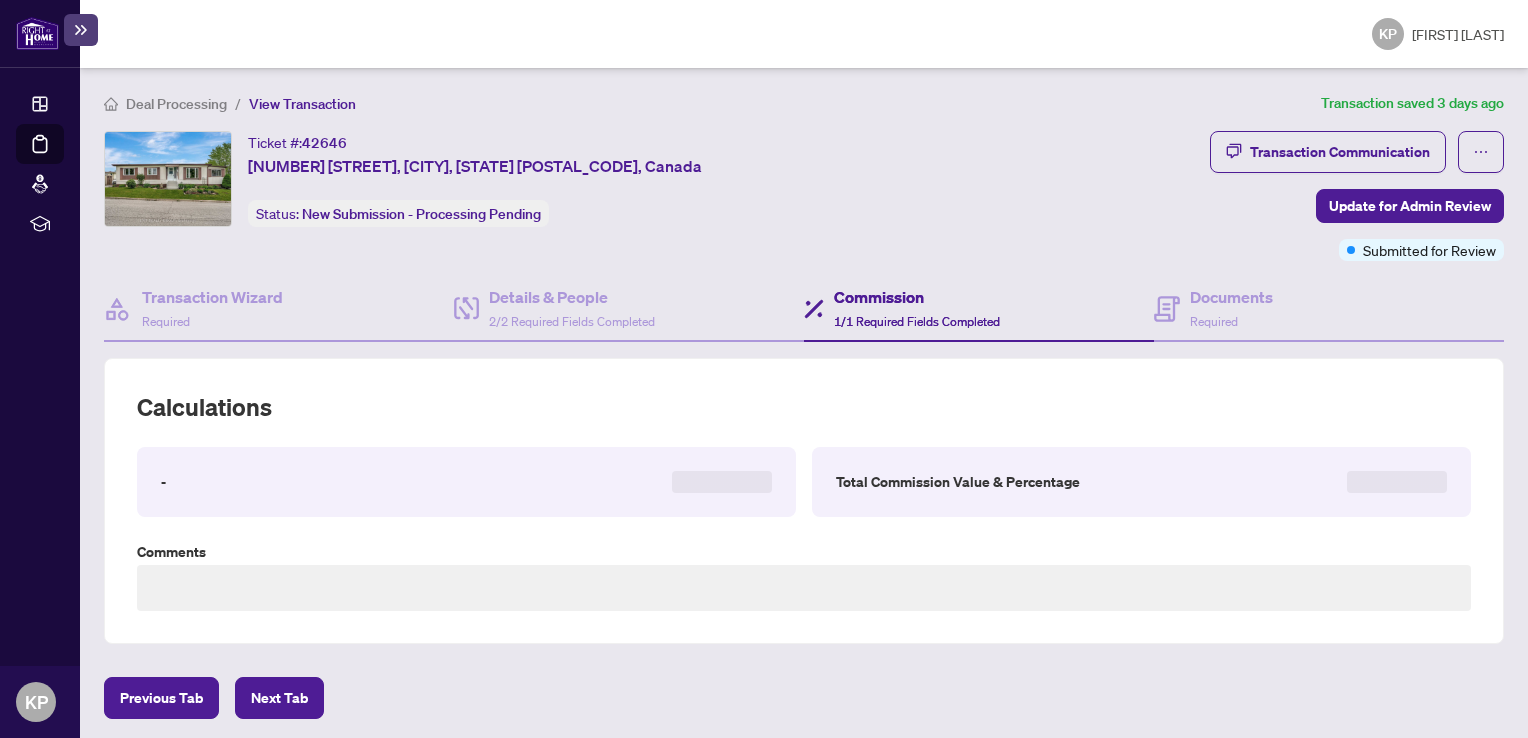 type on "**********" 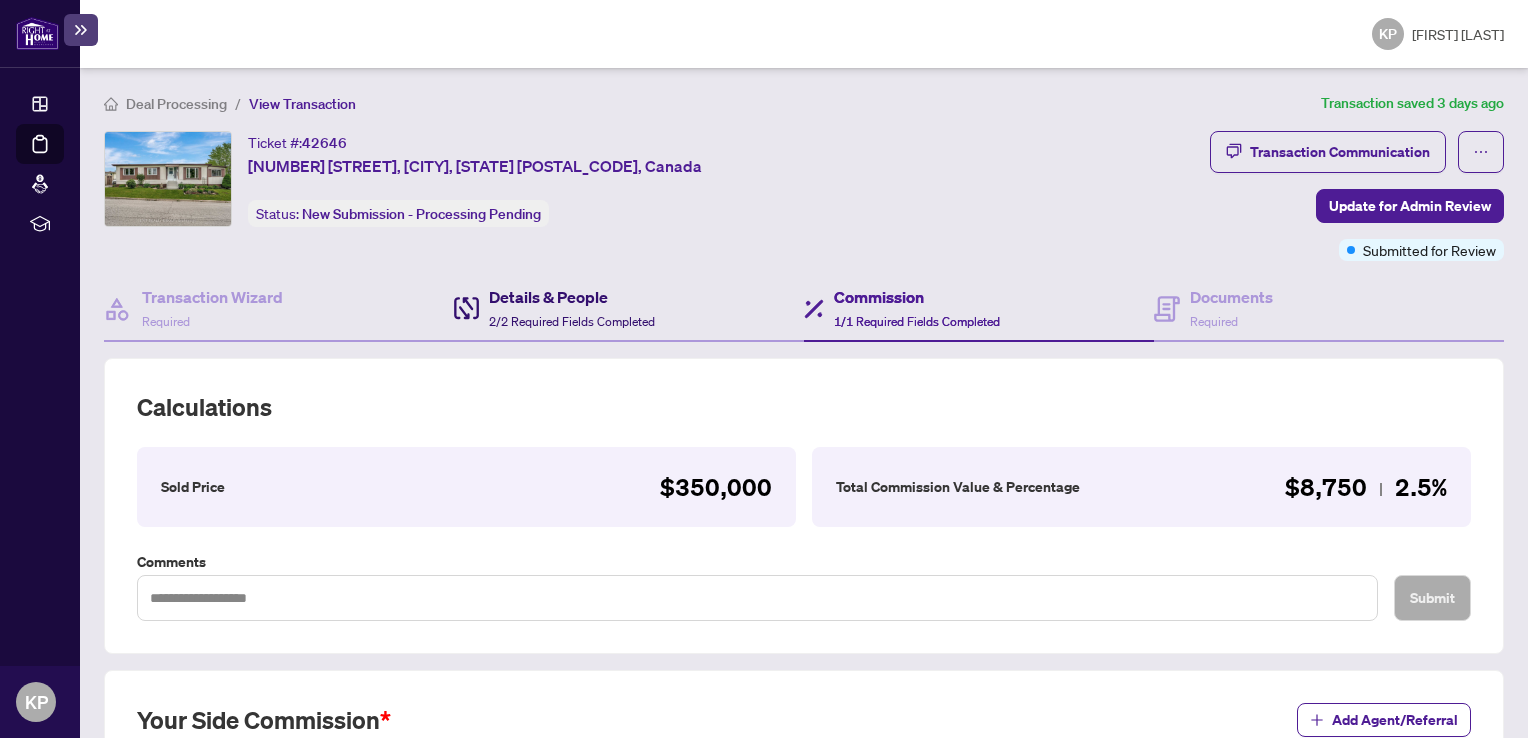 click on "Details & People" at bounding box center [572, 297] 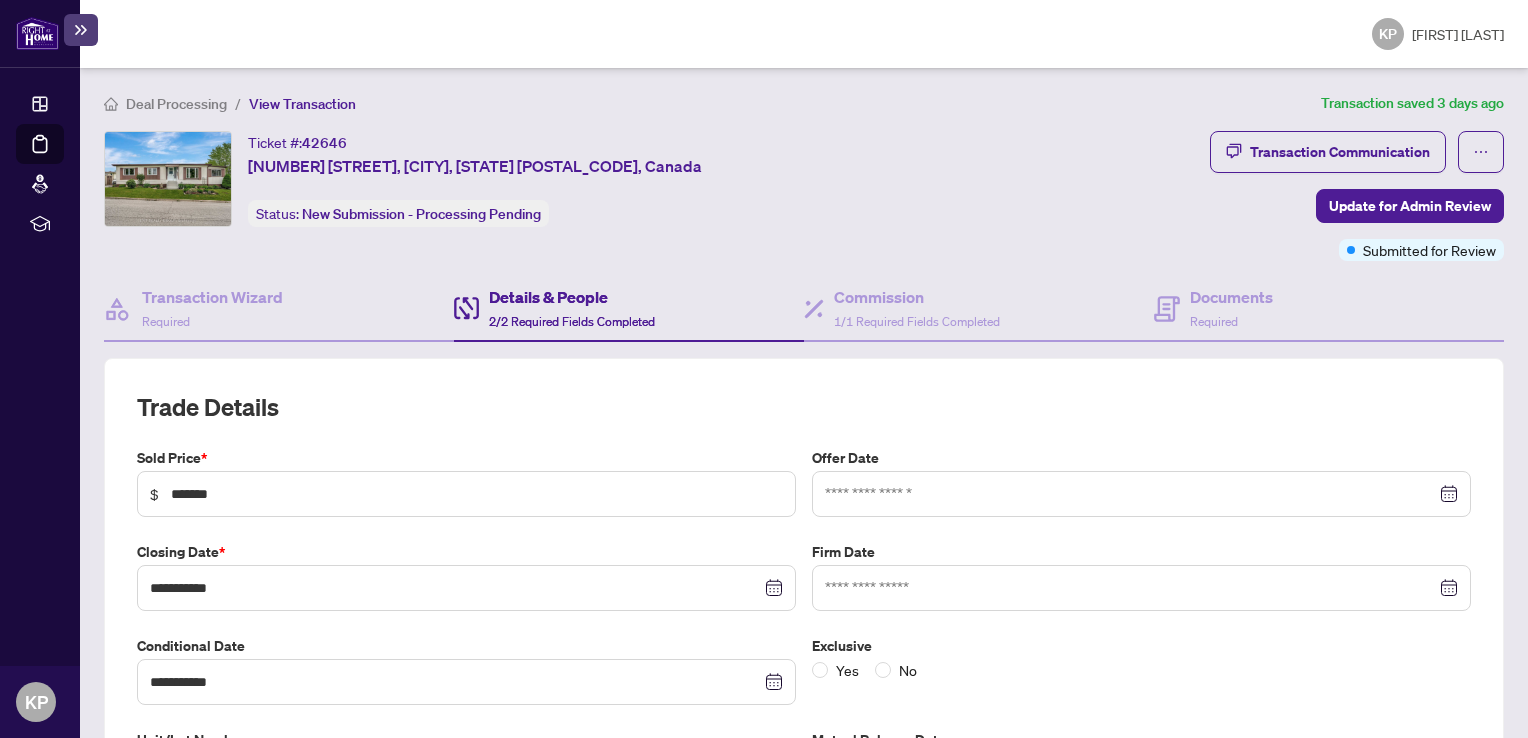 click on "Deal Processing" at bounding box center (176, 104) 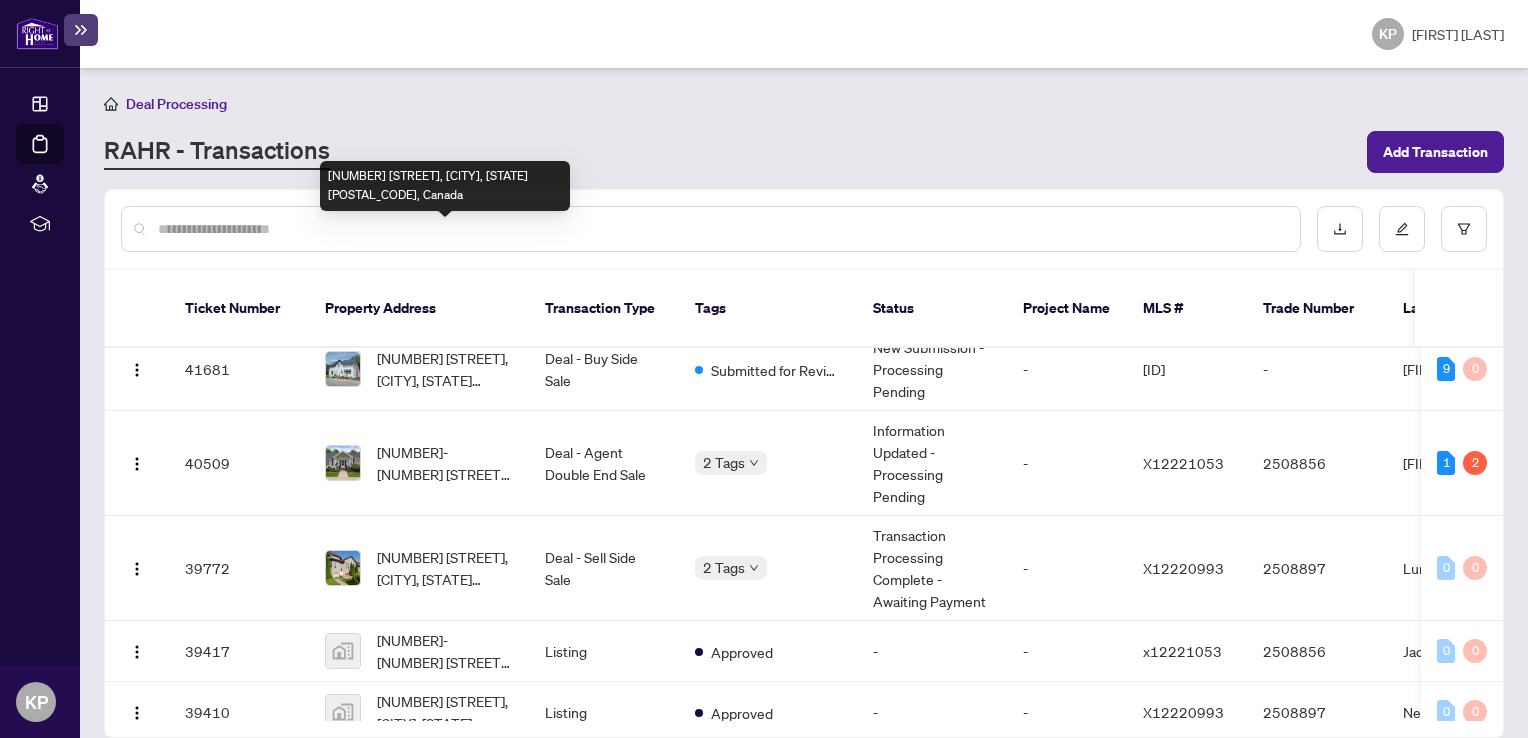 scroll, scrollTop: 212, scrollLeft: 0, axis: vertical 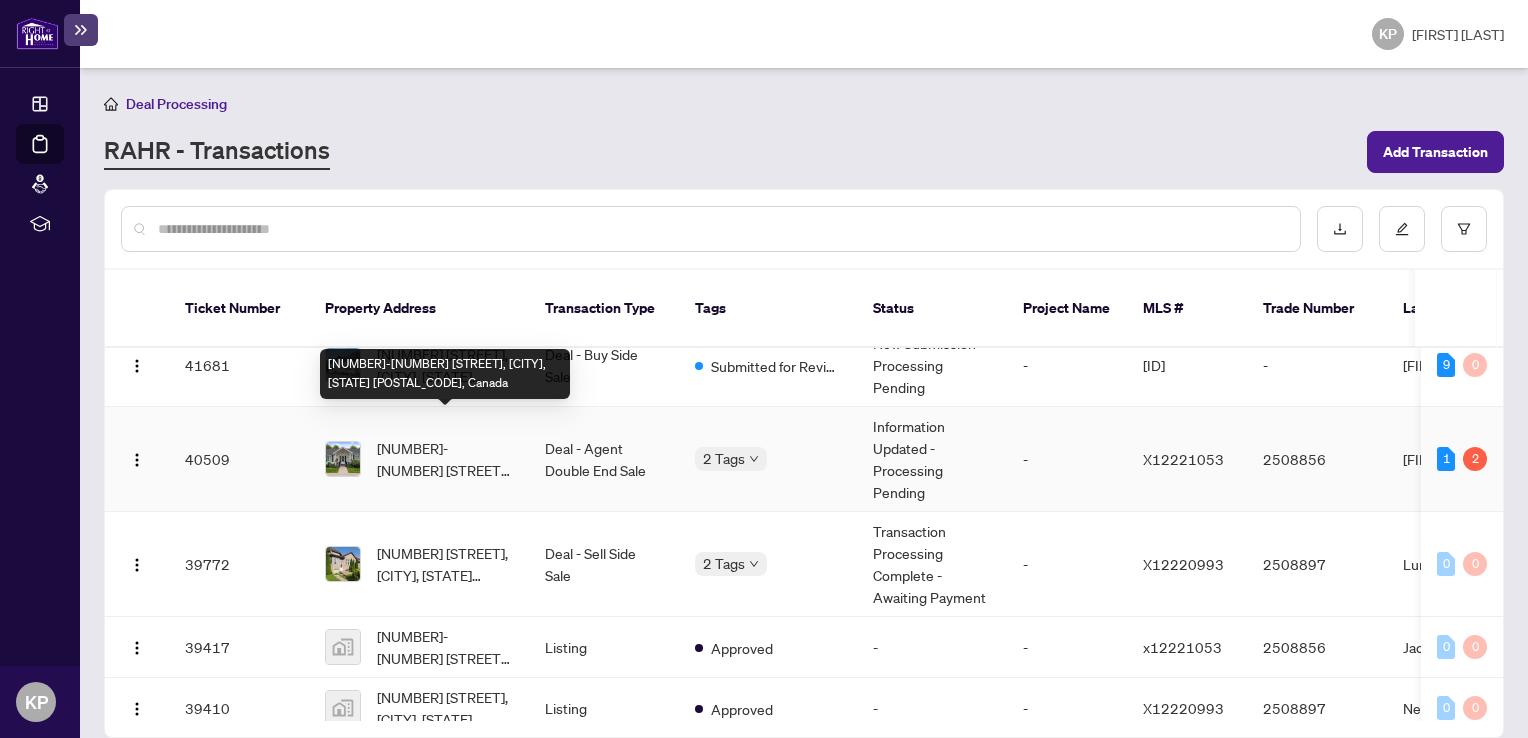 click on "[NUMBER]-[NUMBER] [STREET], [CITY], [STATE] [POSTAL_CODE], Canada" at bounding box center (445, 459) 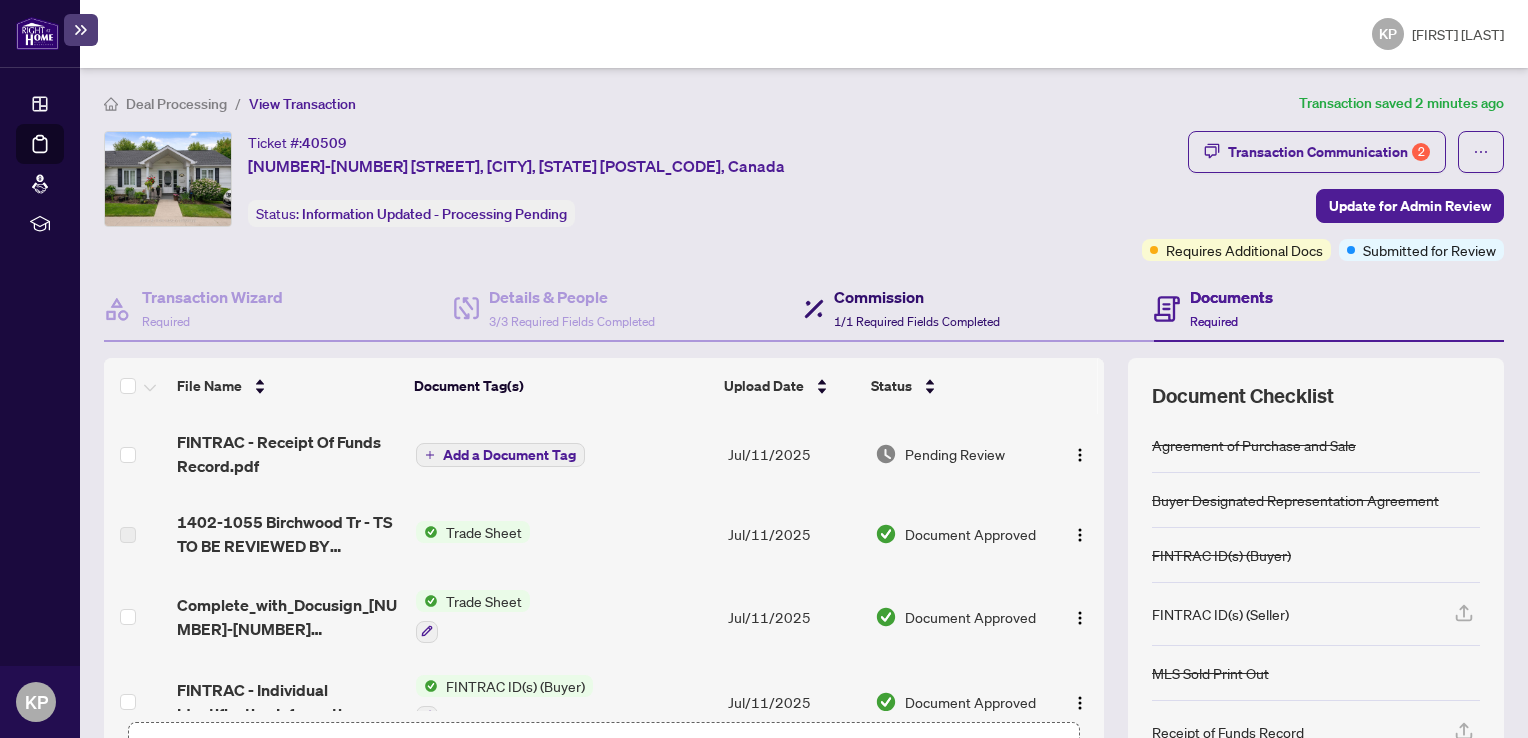 click on "Commission" at bounding box center [917, 297] 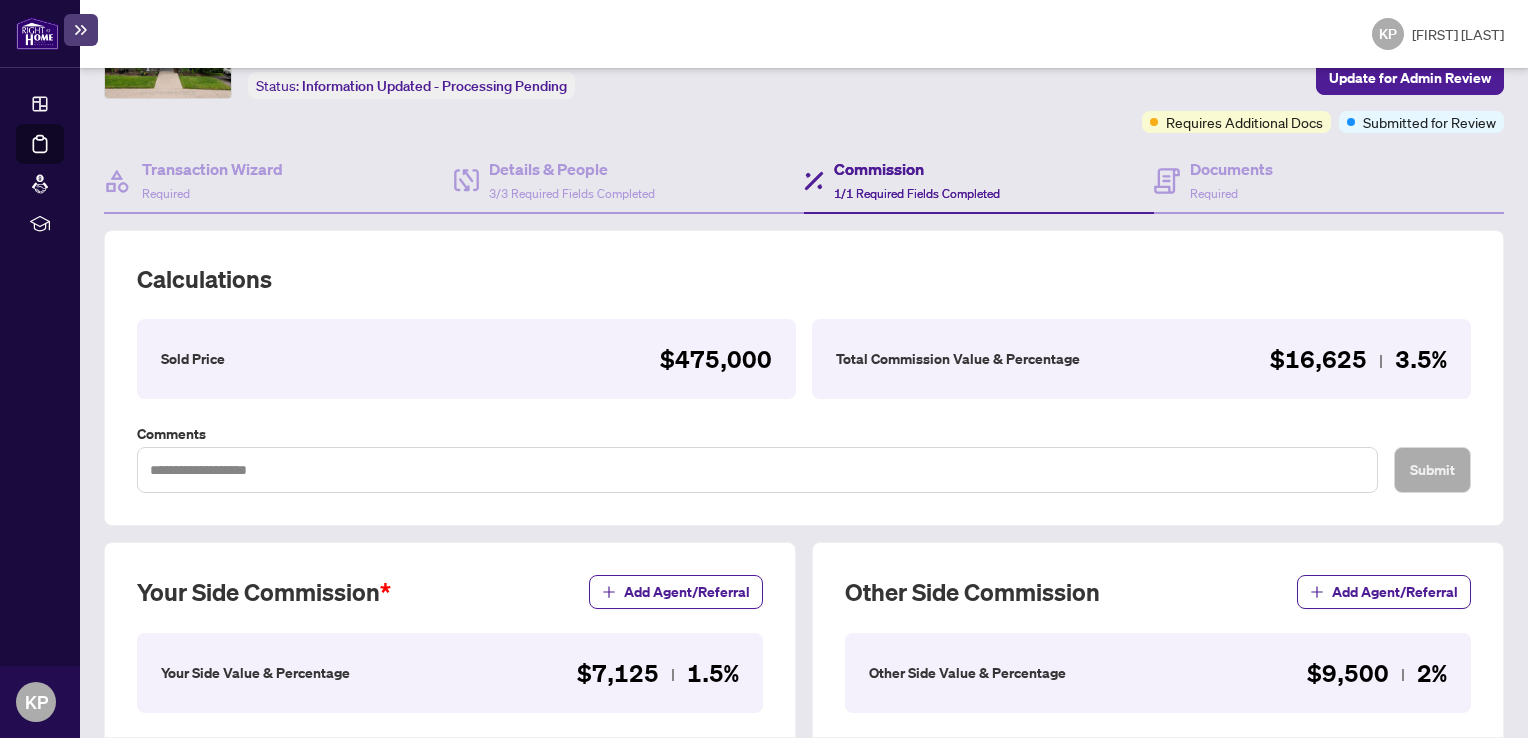 scroll, scrollTop: 0, scrollLeft: 0, axis: both 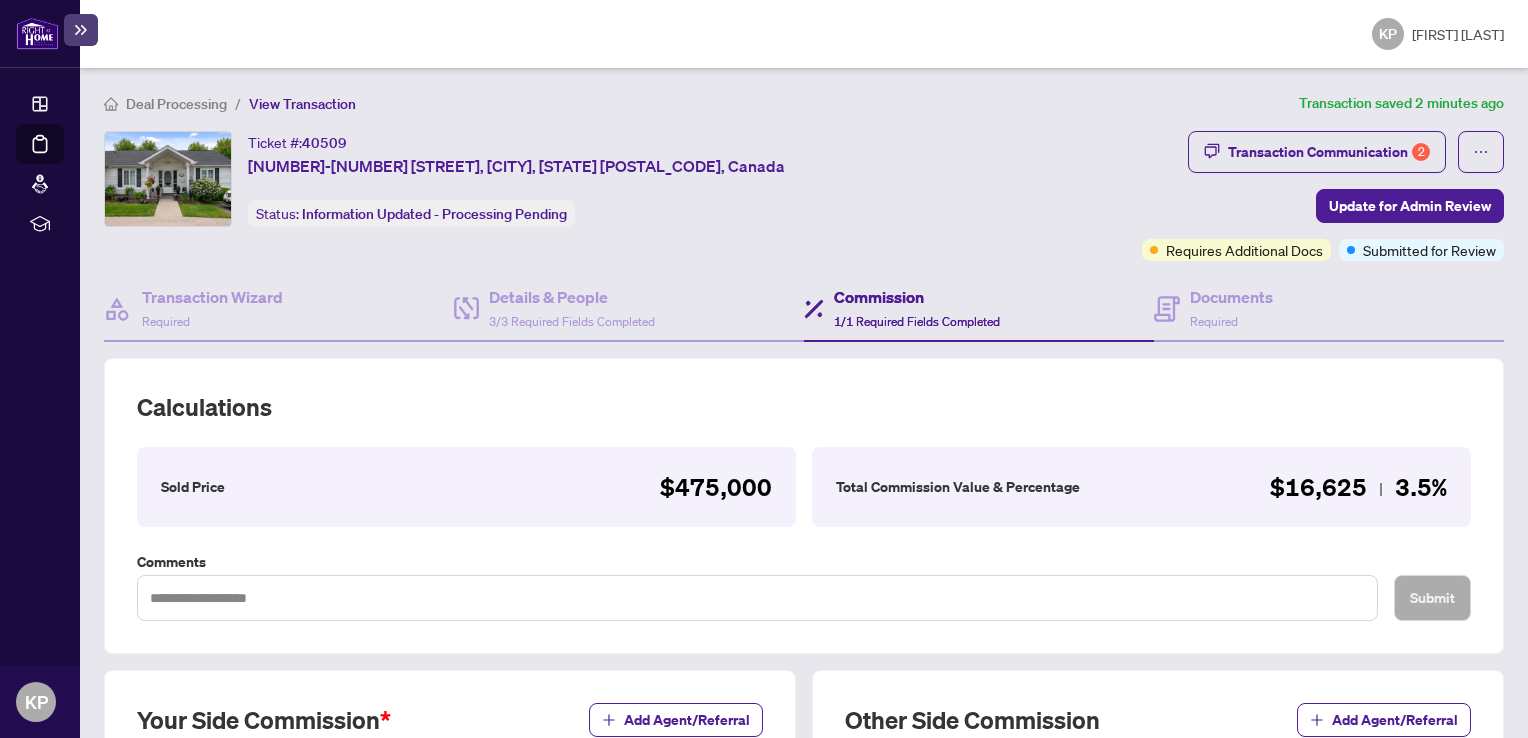 click on "Deal Processing" at bounding box center [176, 104] 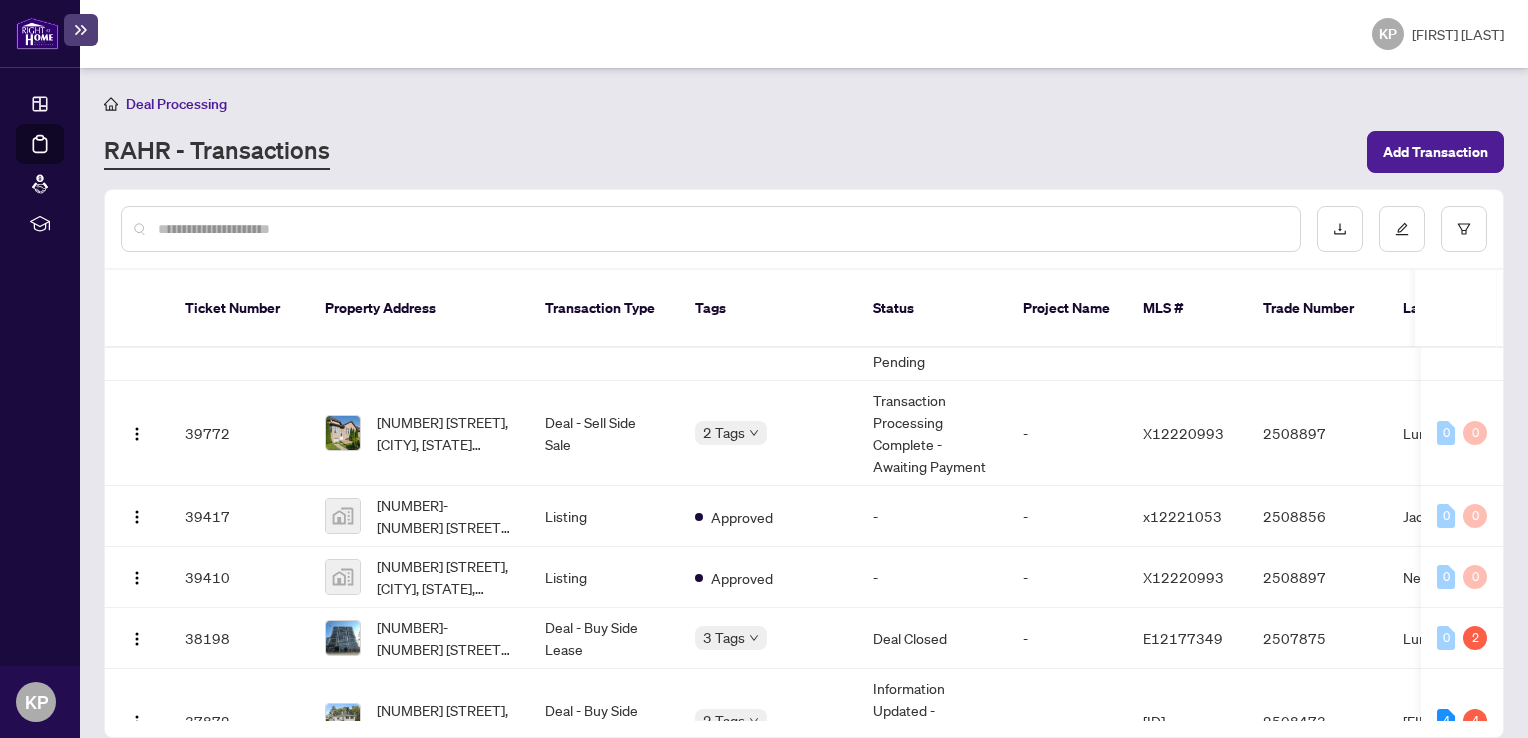 scroll, scrollTop: 344, scrollLeft: 0, axis: vertical 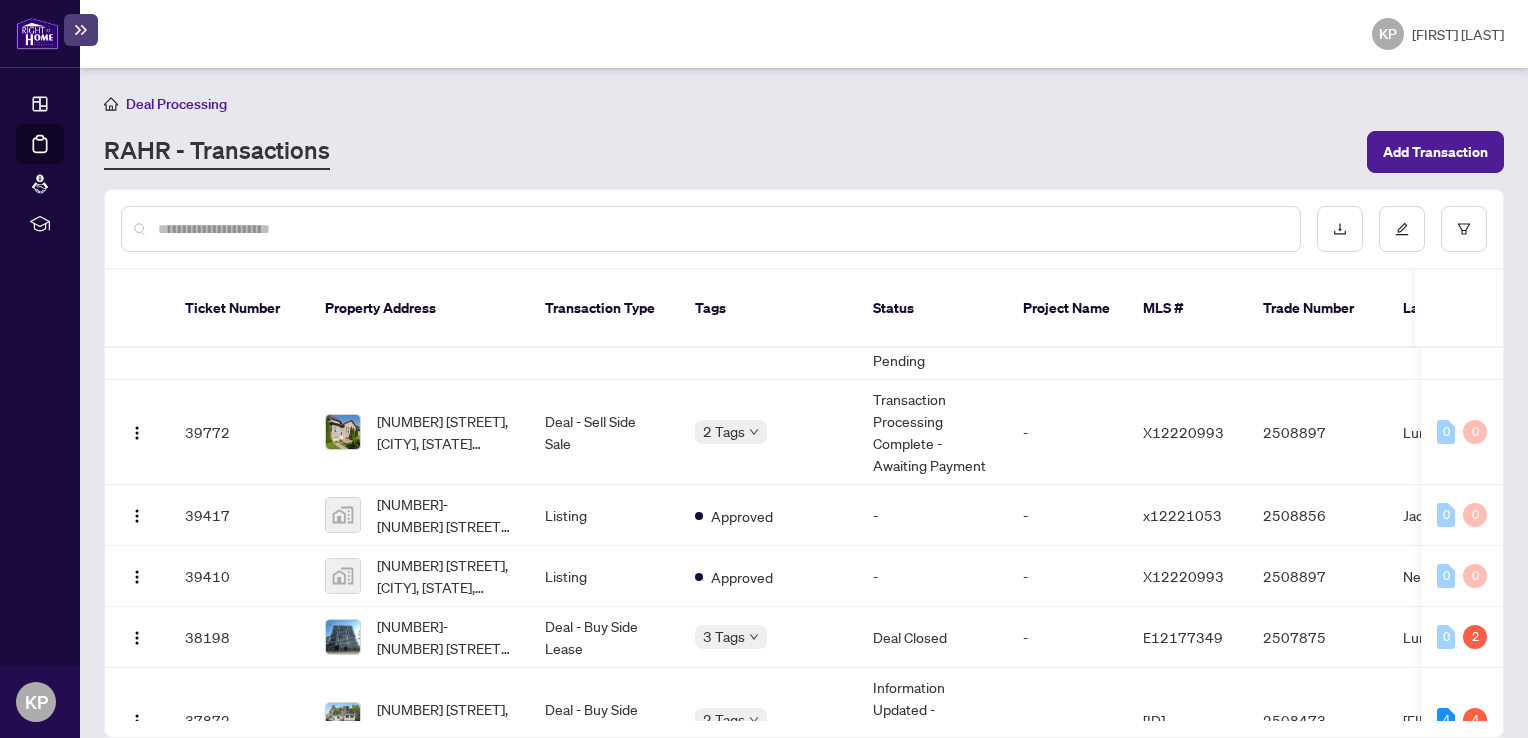 click on "[NUMBER] [STREET], [CITY], [STATE] [POSTAL_CODE], Canada" at bounding box center [445, 432] 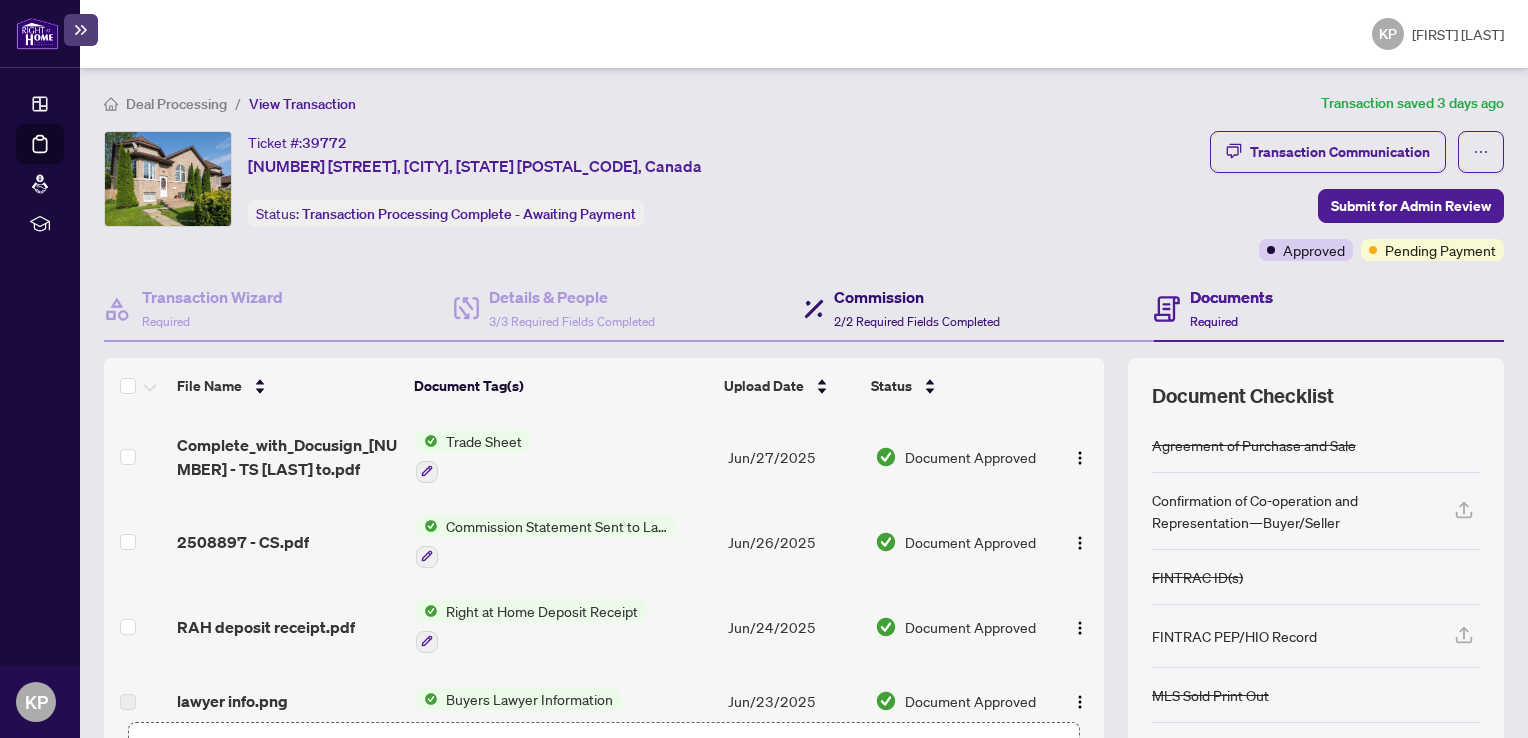 click on "2/2 Required Fields Completed" at bounding box center (917, 321) 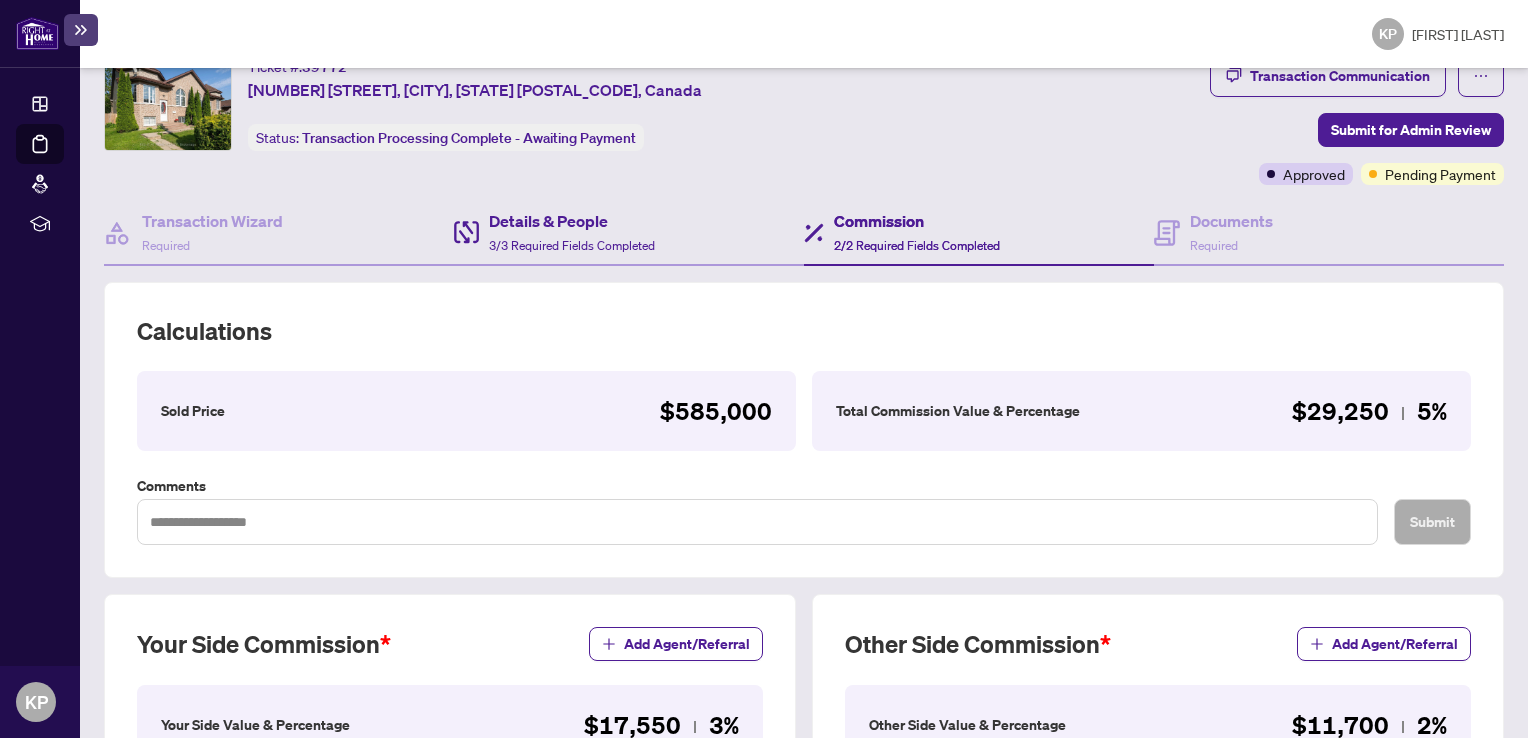 scroll, scrollTop: 0, scrollLeft: 0, axis: both 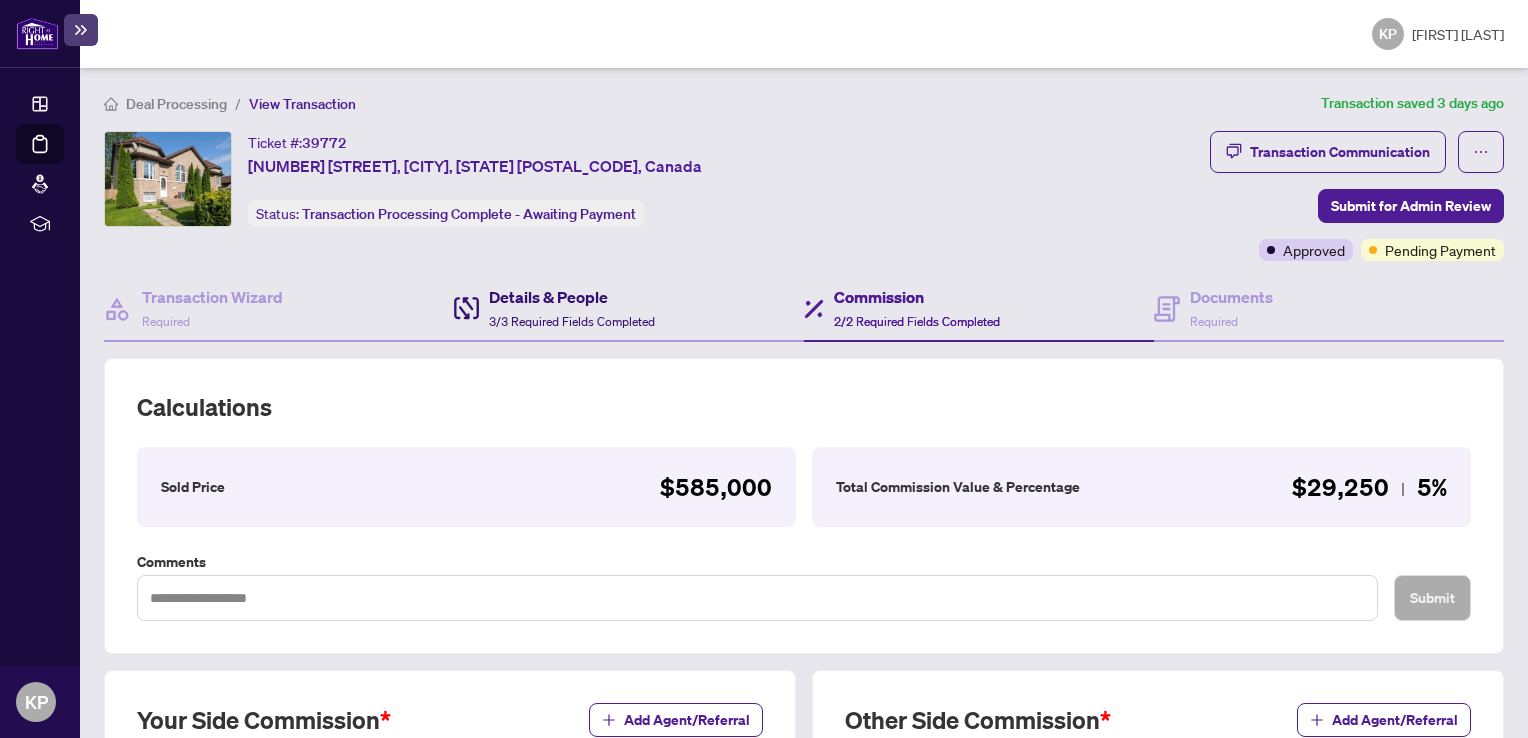 click on "Details & People" at bounding box center [572, 297] 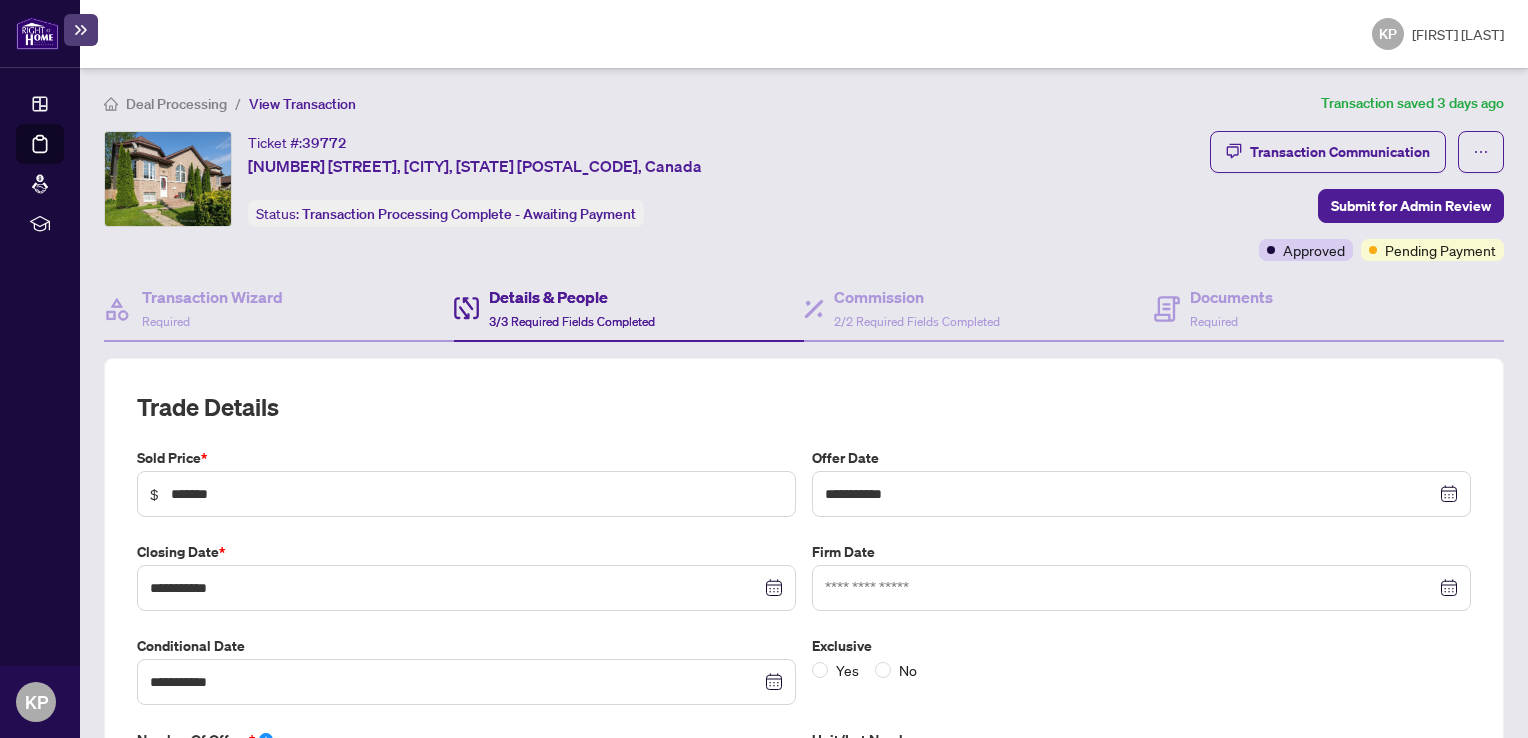 click on "**********" at bounding box center (804, 403) 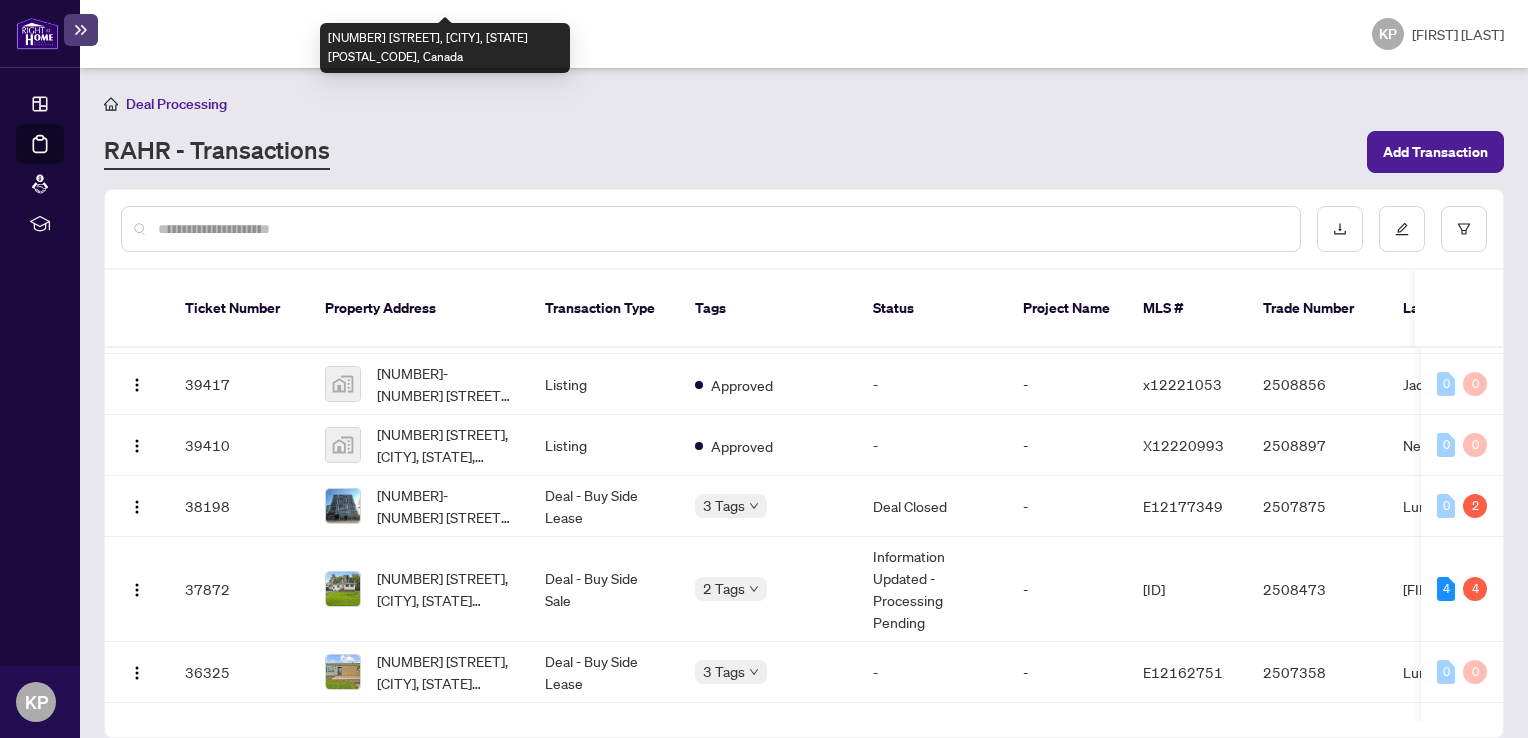 scroll, scrollTop: 484, scrollLeft: 0, axis: vertical 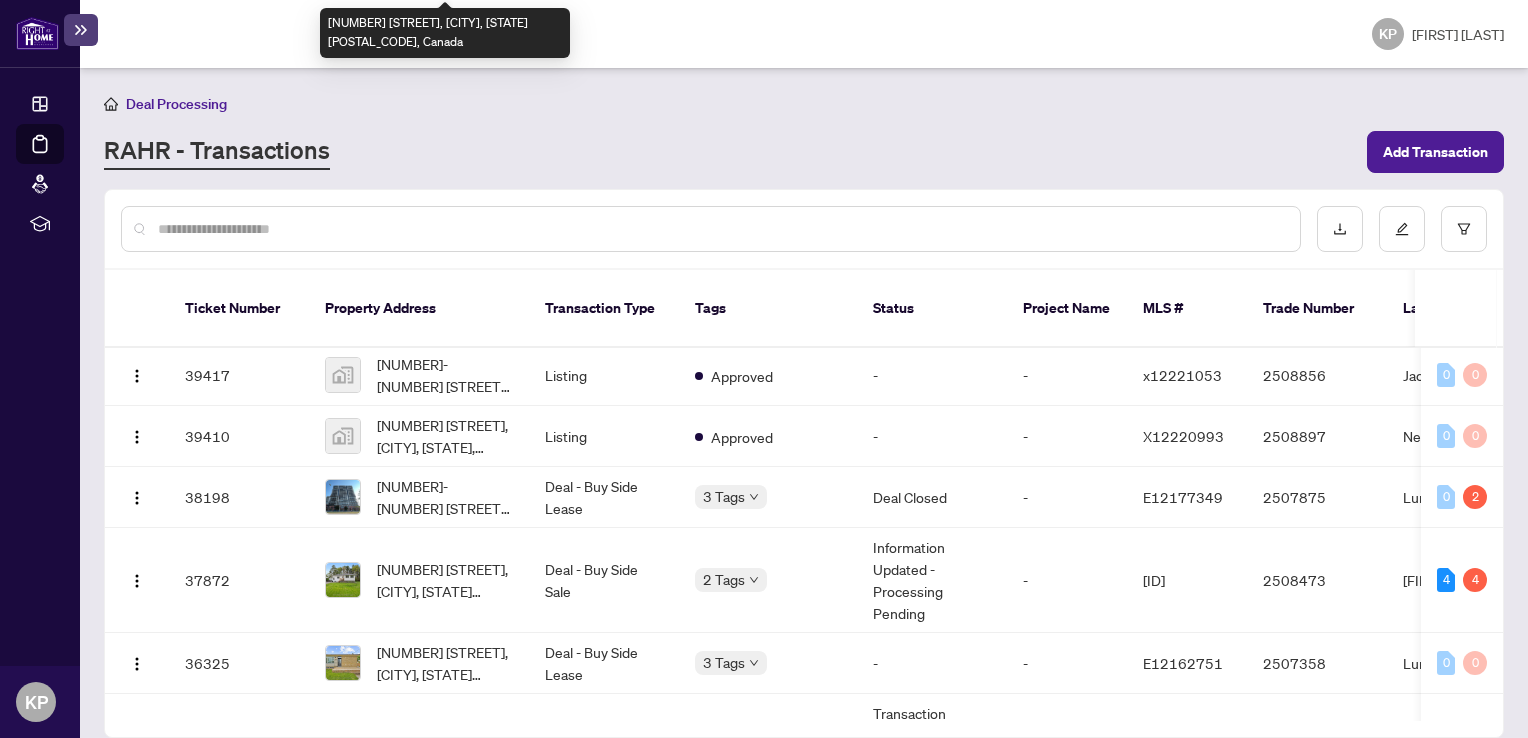 click on "[NUMBER] [STREET], [CITY], [STATE] [POSTAL_CODE], Canada" at bounding box center (445, 580) 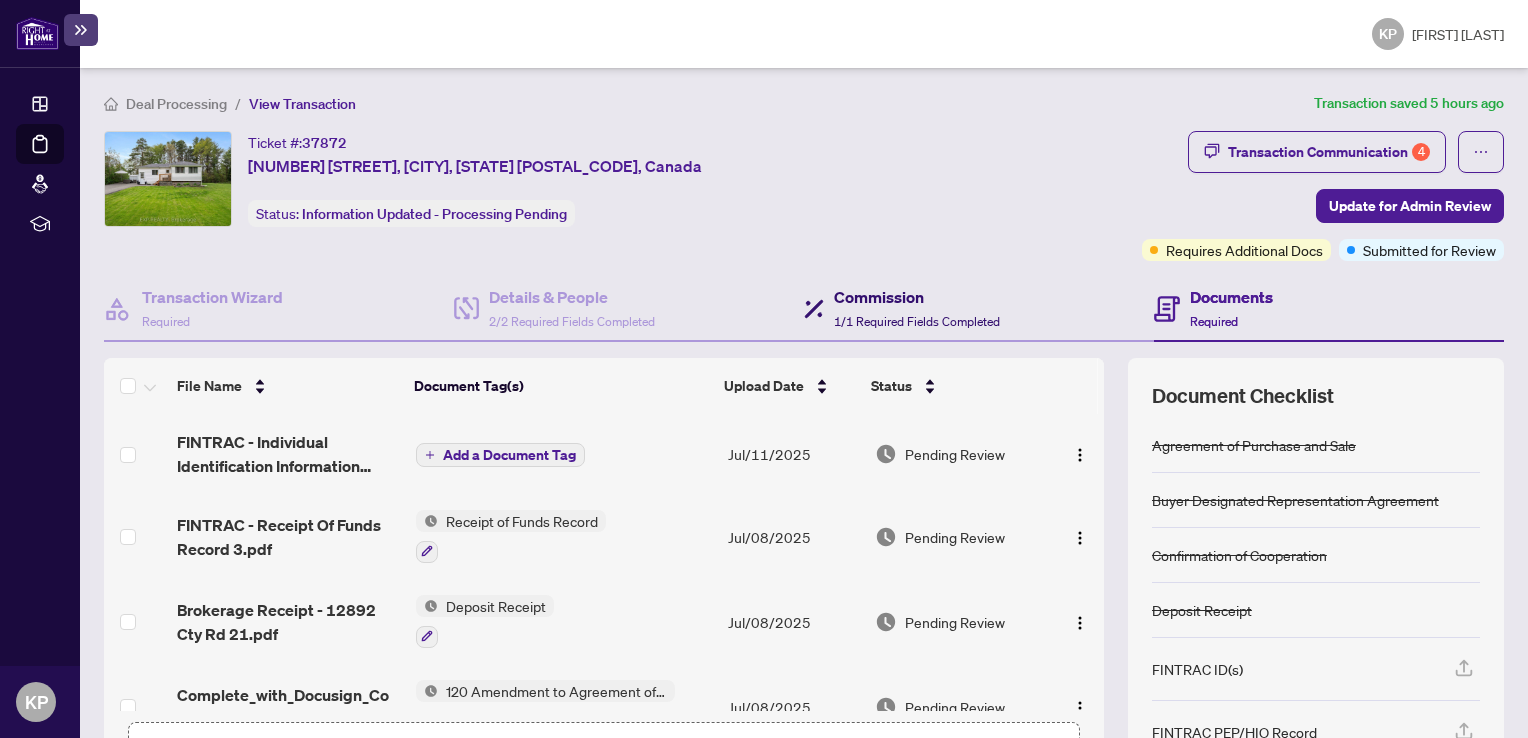 click on "Commission" at bounding box center (917, 297) 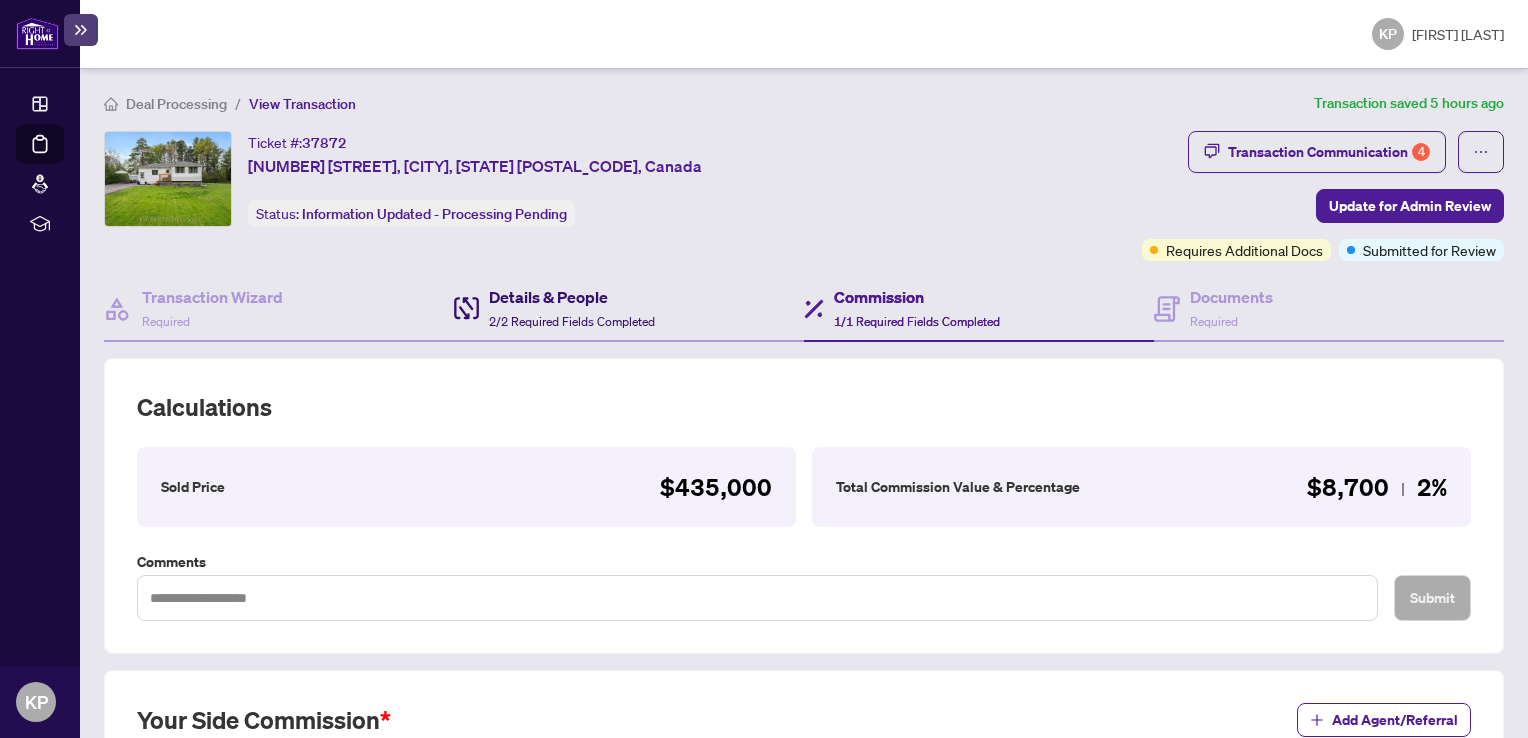 click on "Details & People" at bounding box center (572, 297) 